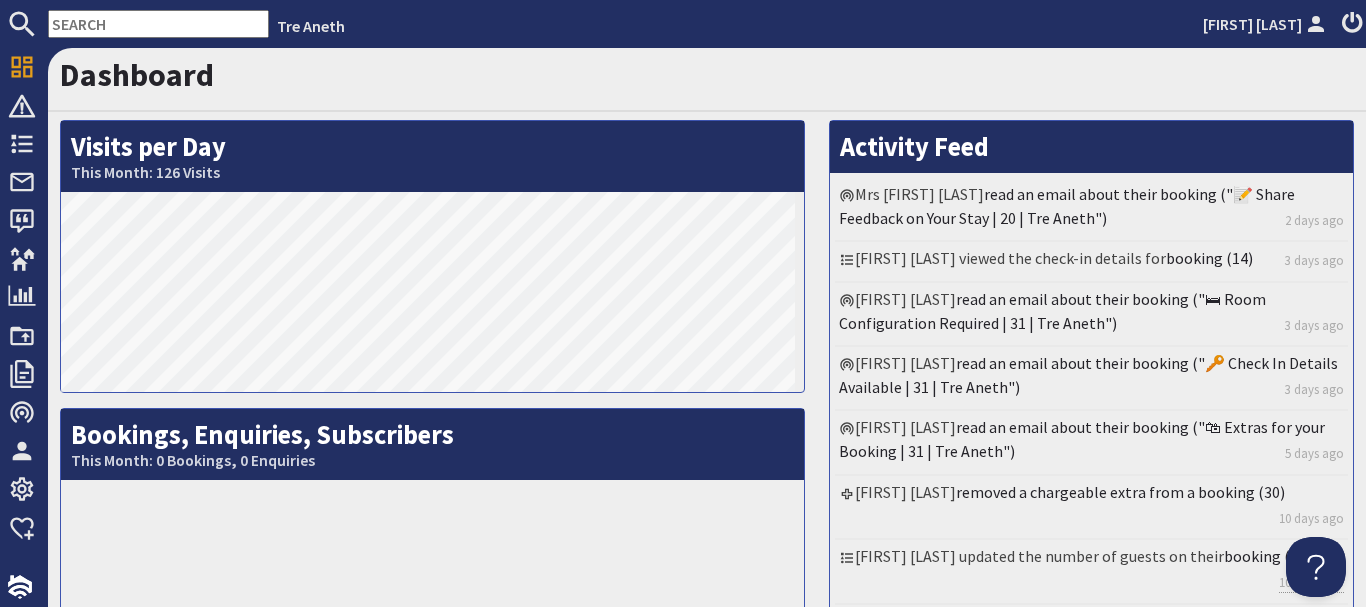 scroll, scrollTop: 0, scrollLeft: 0, axis: both 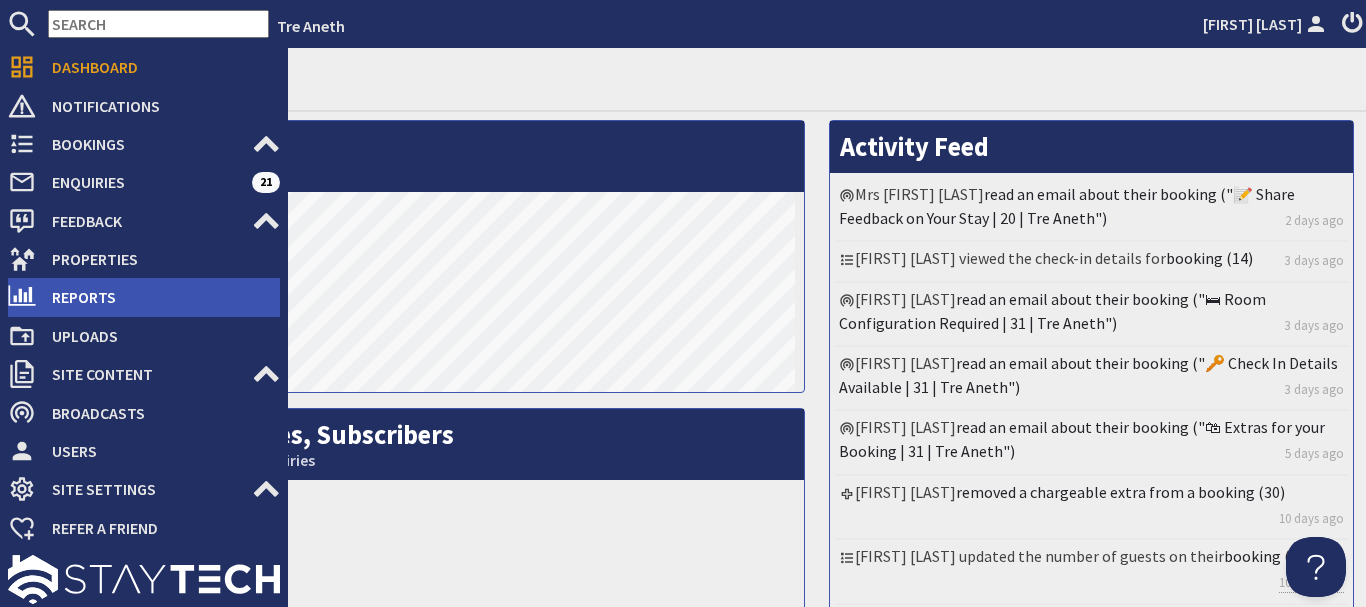 click on "Reports" at bounding box center (158, 297) 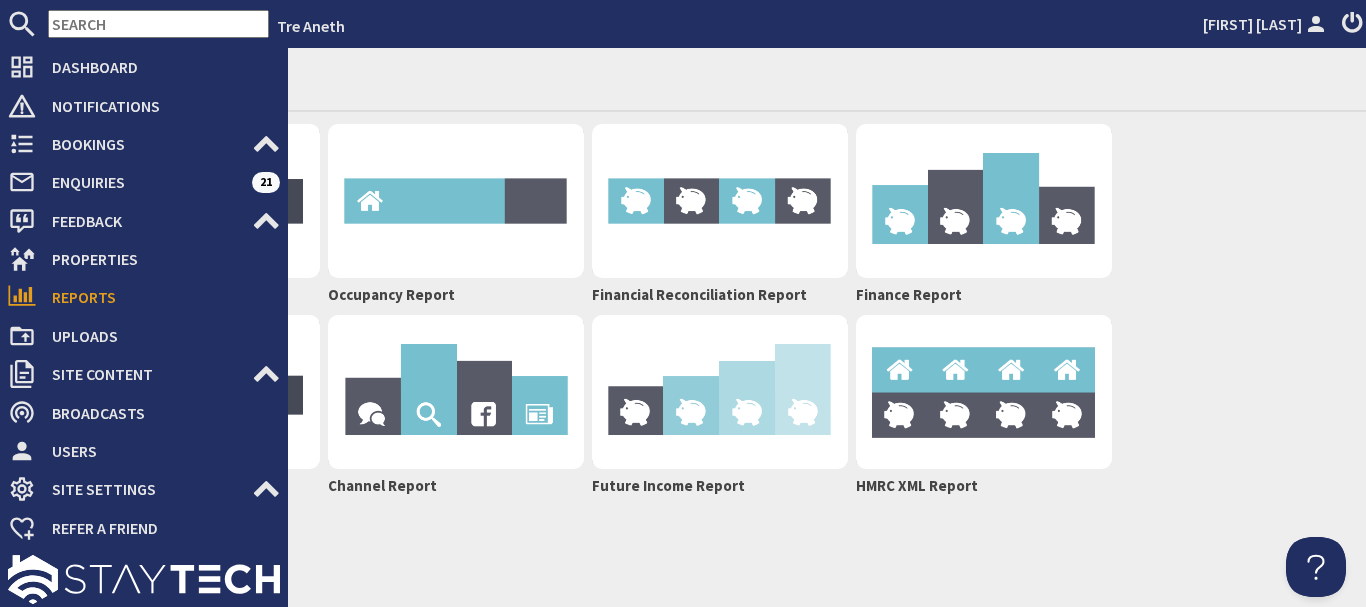 scroll, scrollTop: 0, scrollLeft: 0, axis: both 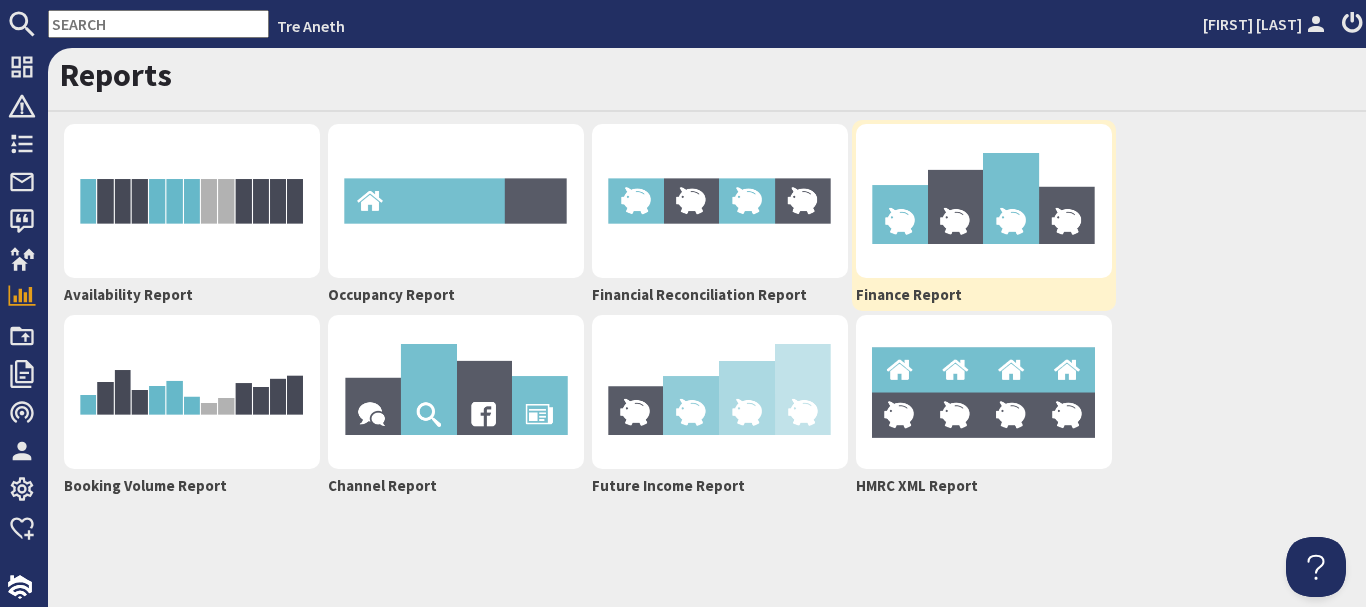 click at bounding box center [984, 201] 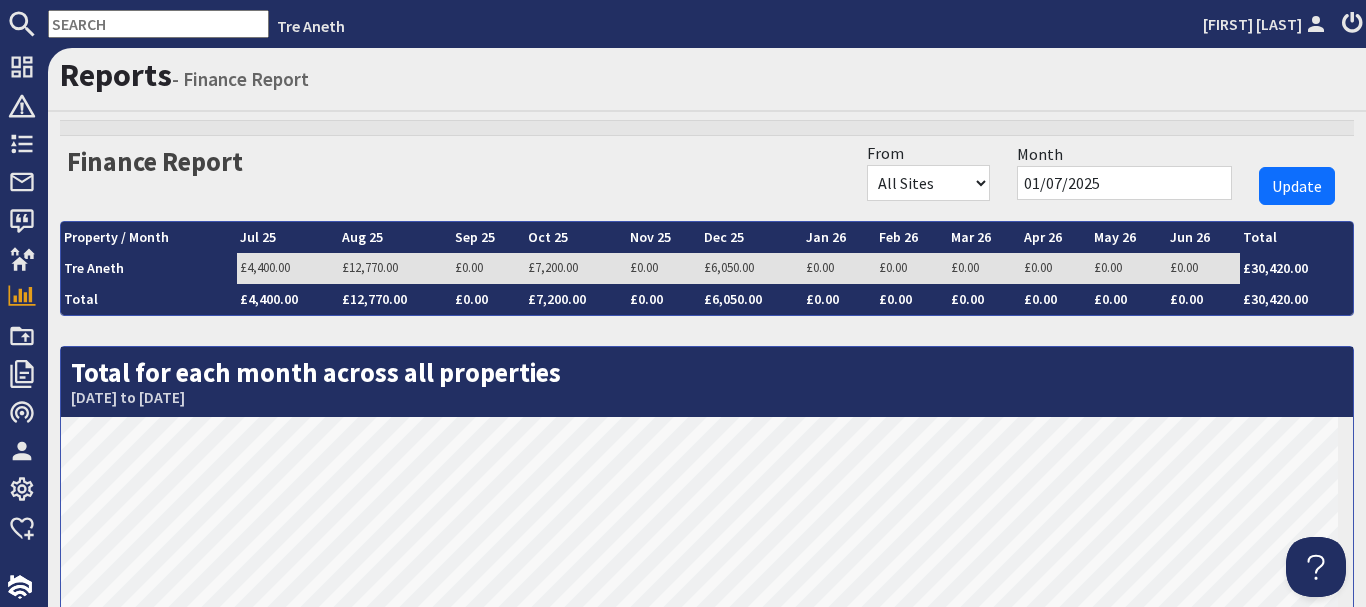 scroll, scrollTop: 0, scrollLeft: 0, axis: both 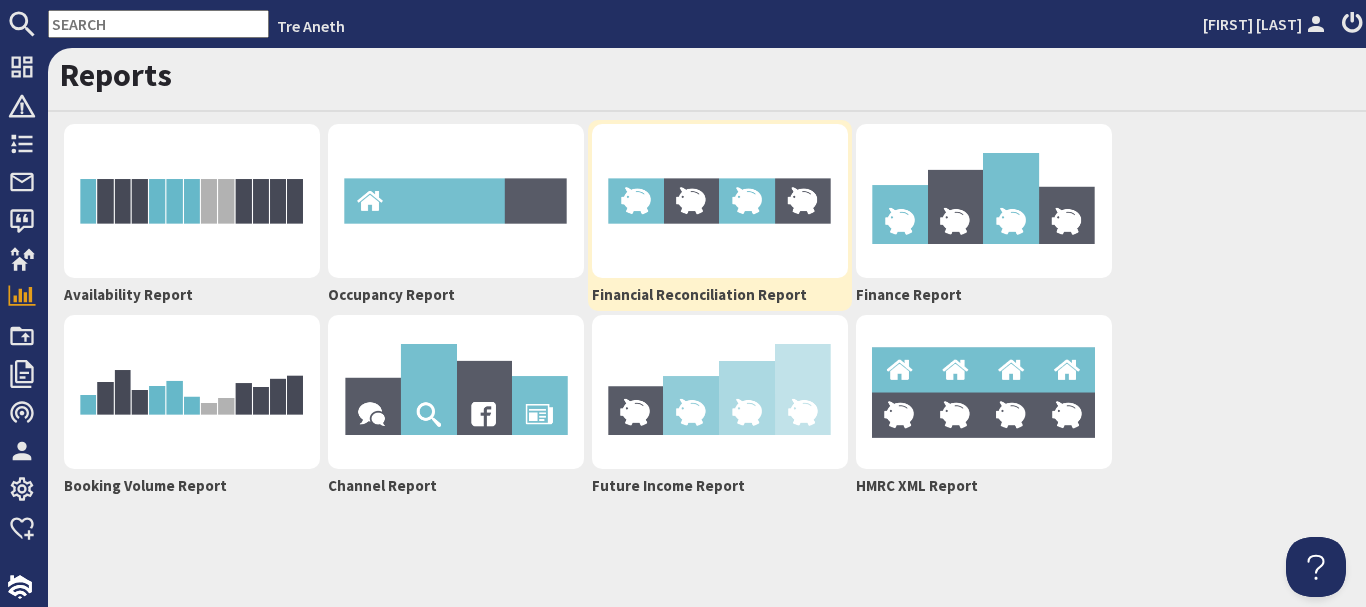 click at bounding box center (720, 201) 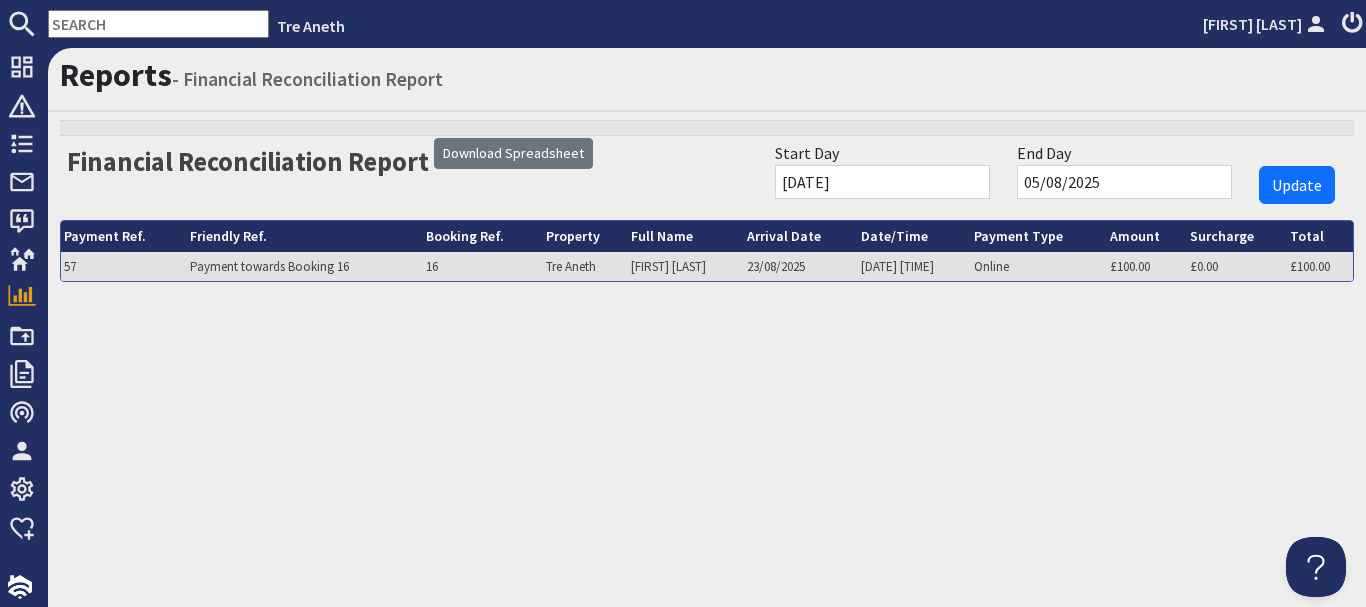 scroll, scrollTop: 0, scrollLeft: 0, axis: both 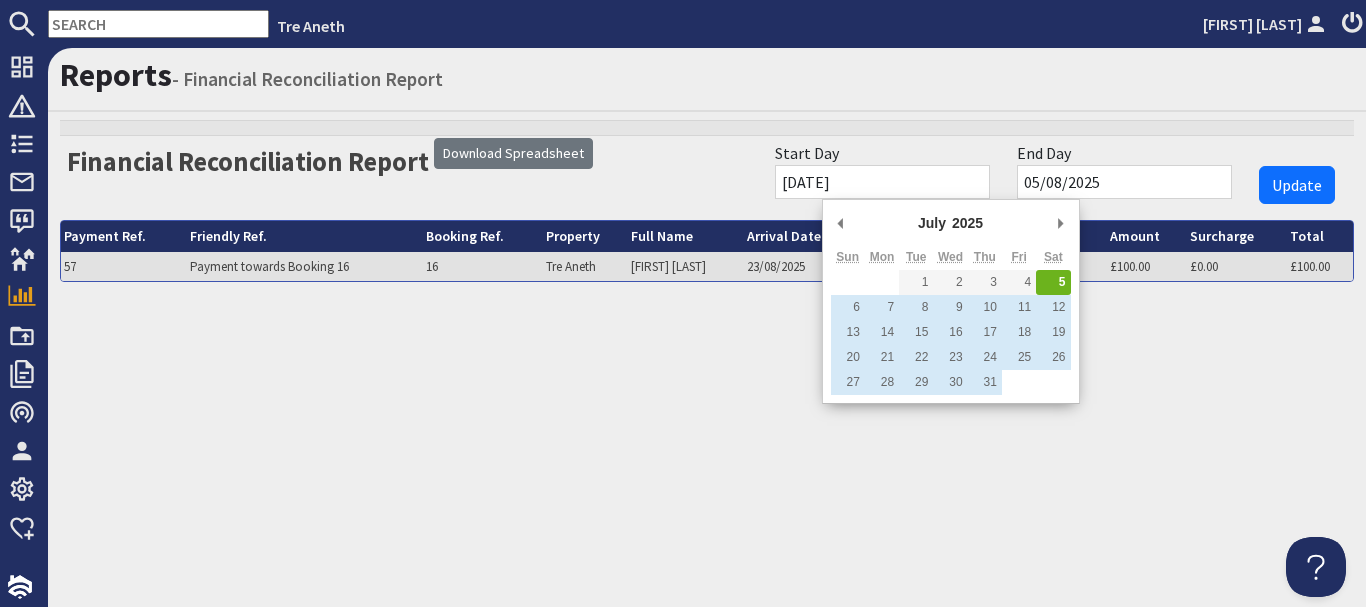 click on "[DATE]" at bounding box center (882, 182) 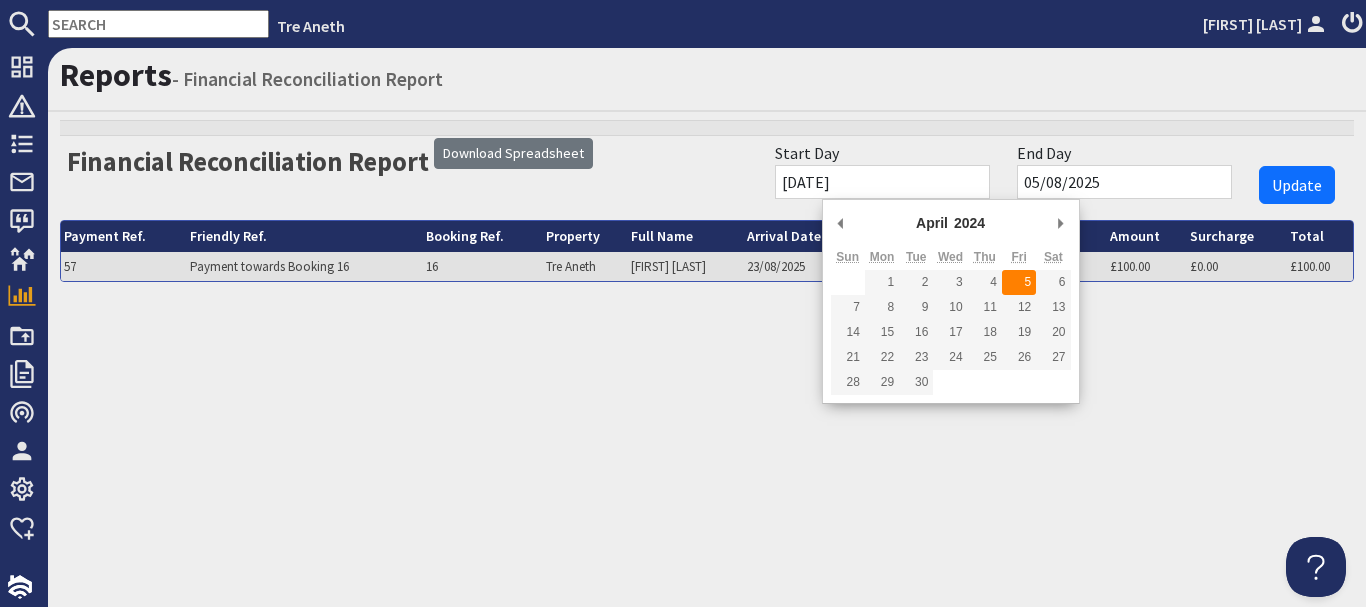 type on "05/04/2024" 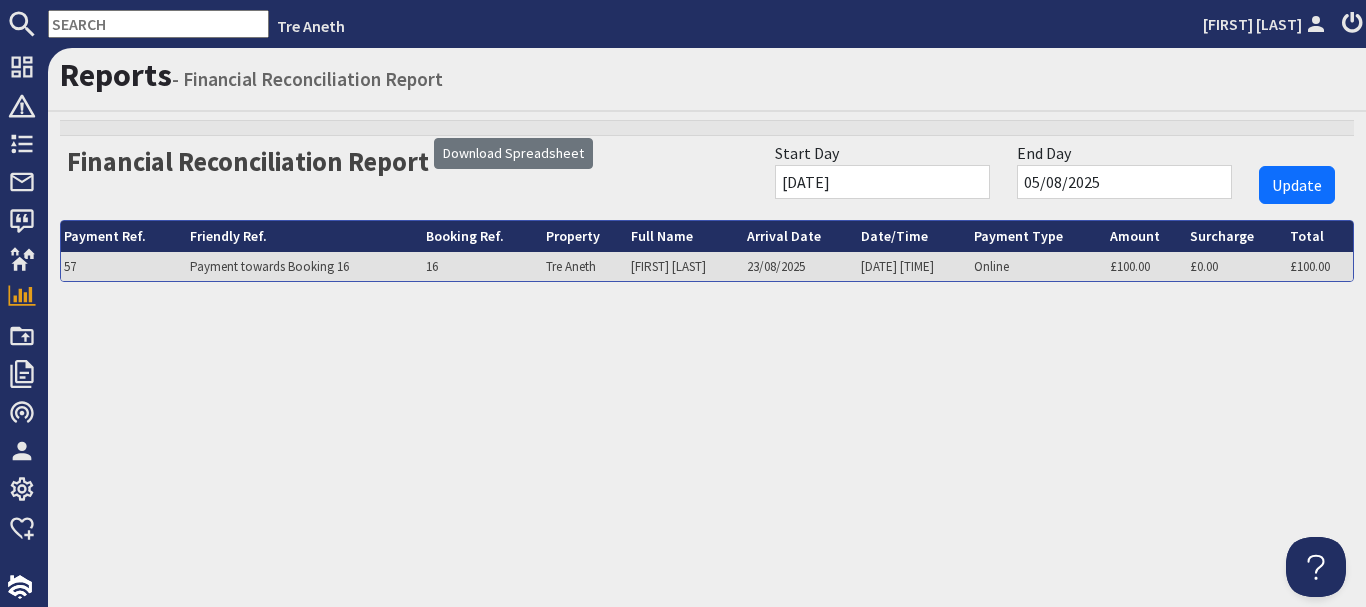 click on "05/08/2025" at bounding box center [1124, 182] 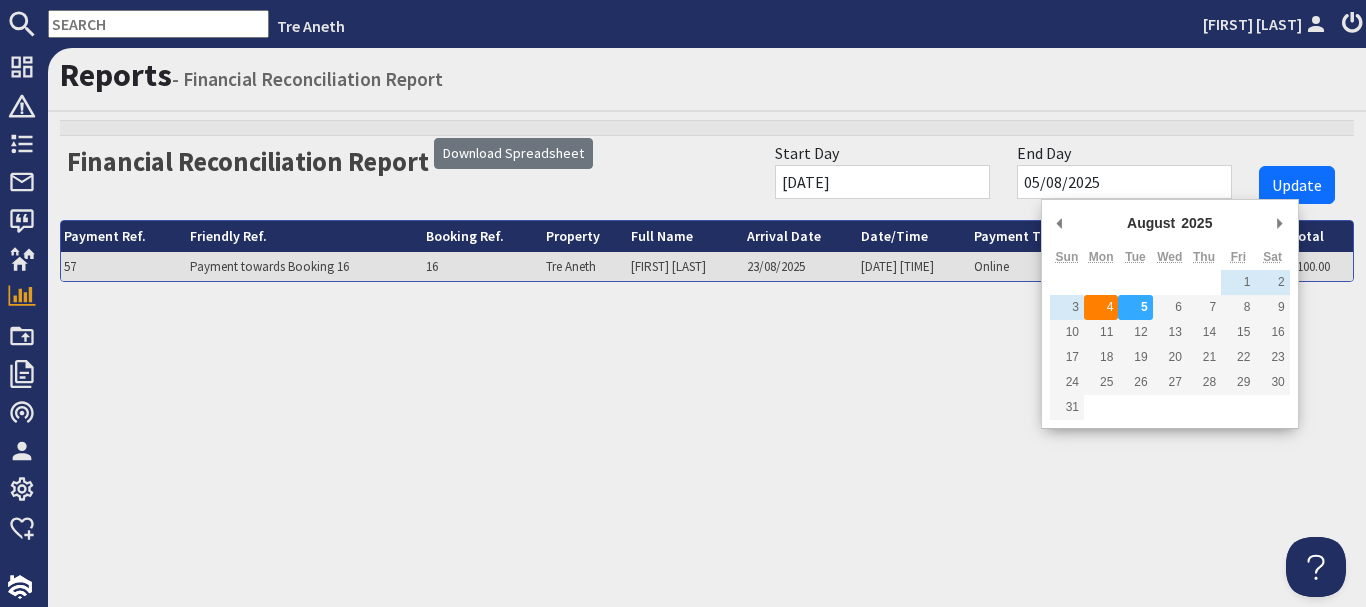 type on "04/08/2025" 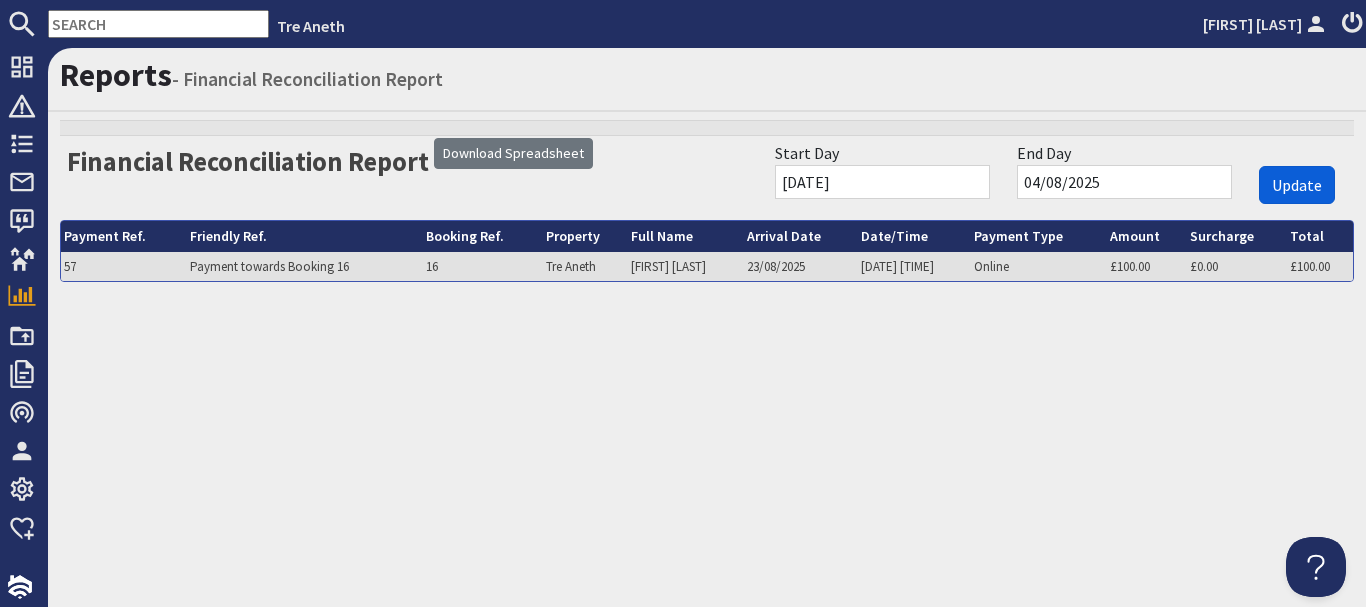 click on "Update" at bounding box center (1297, 185) 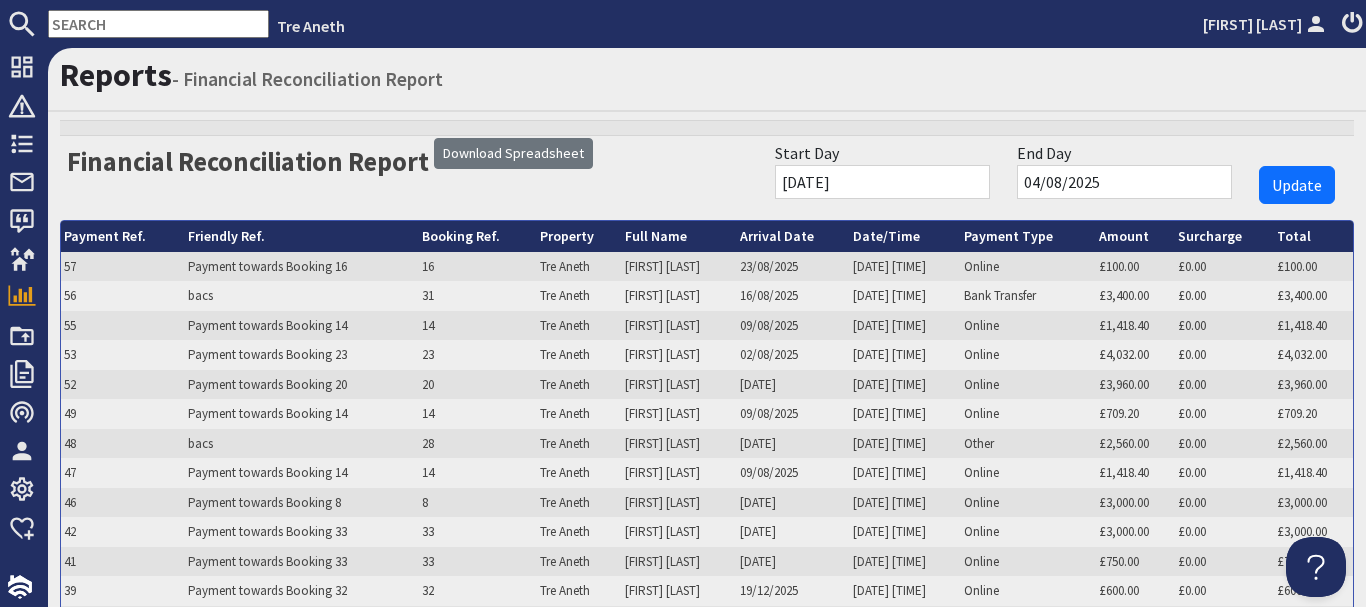scroll, scrollTop: 0, scrollLeft: 0, axis: both 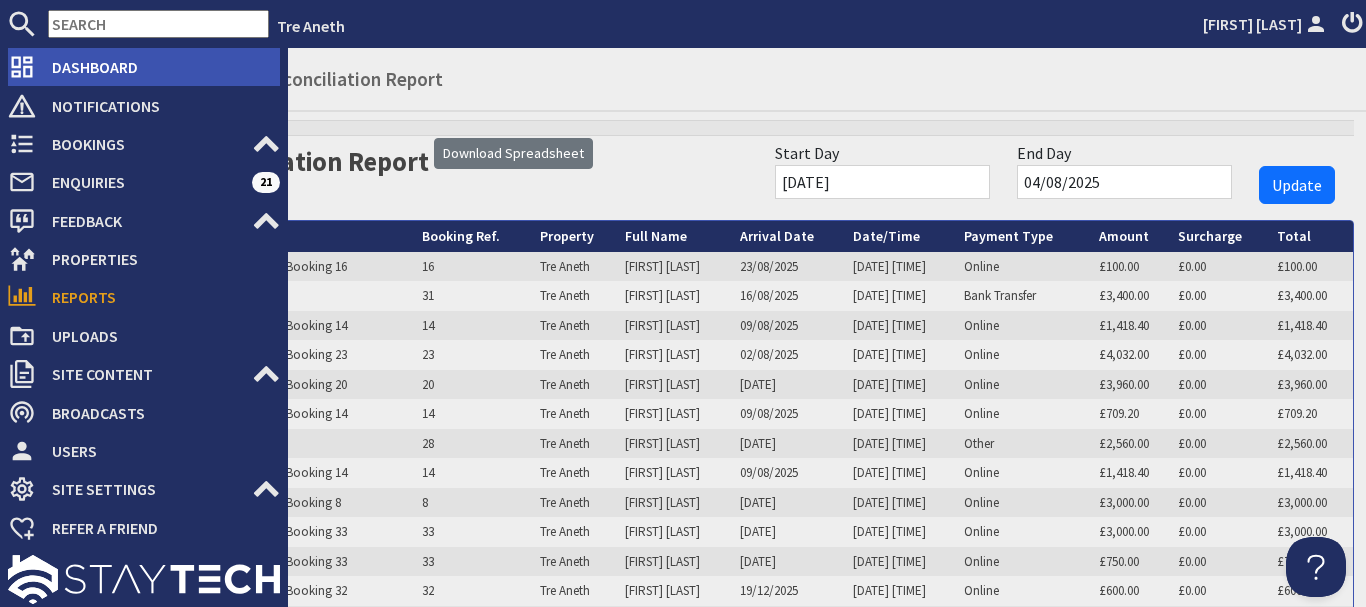 click on "Dashboard" at bounding box center [158, 67] 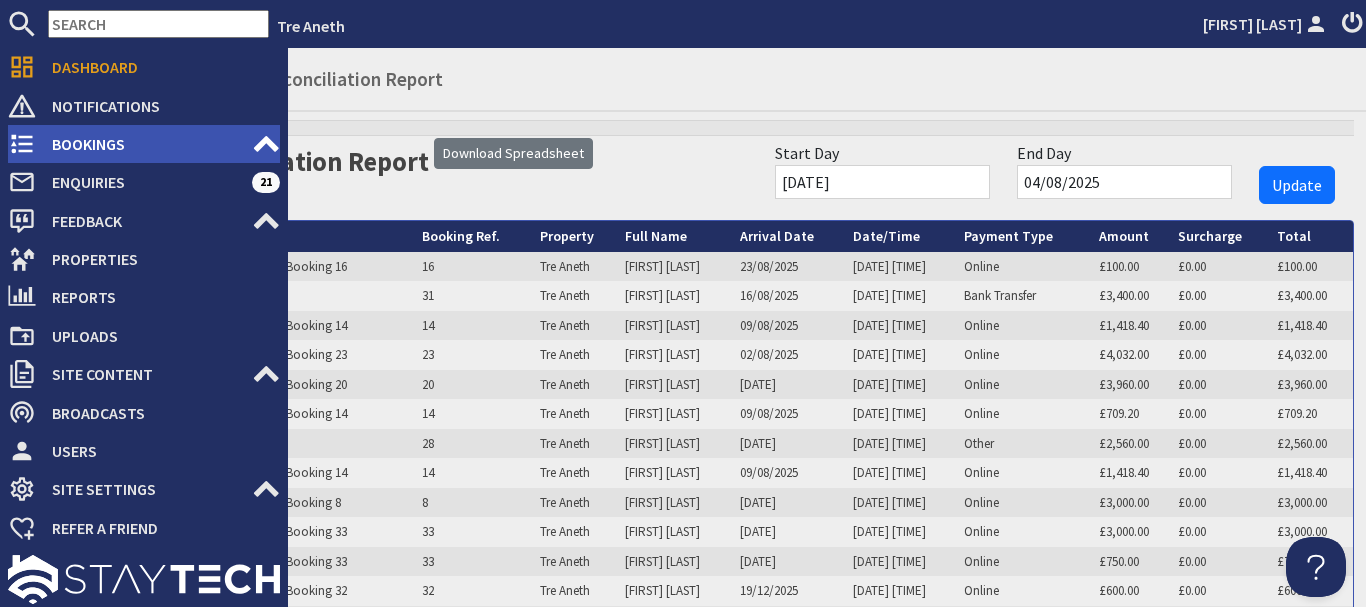 click on "Bookings" at bounding box center [144, 144] 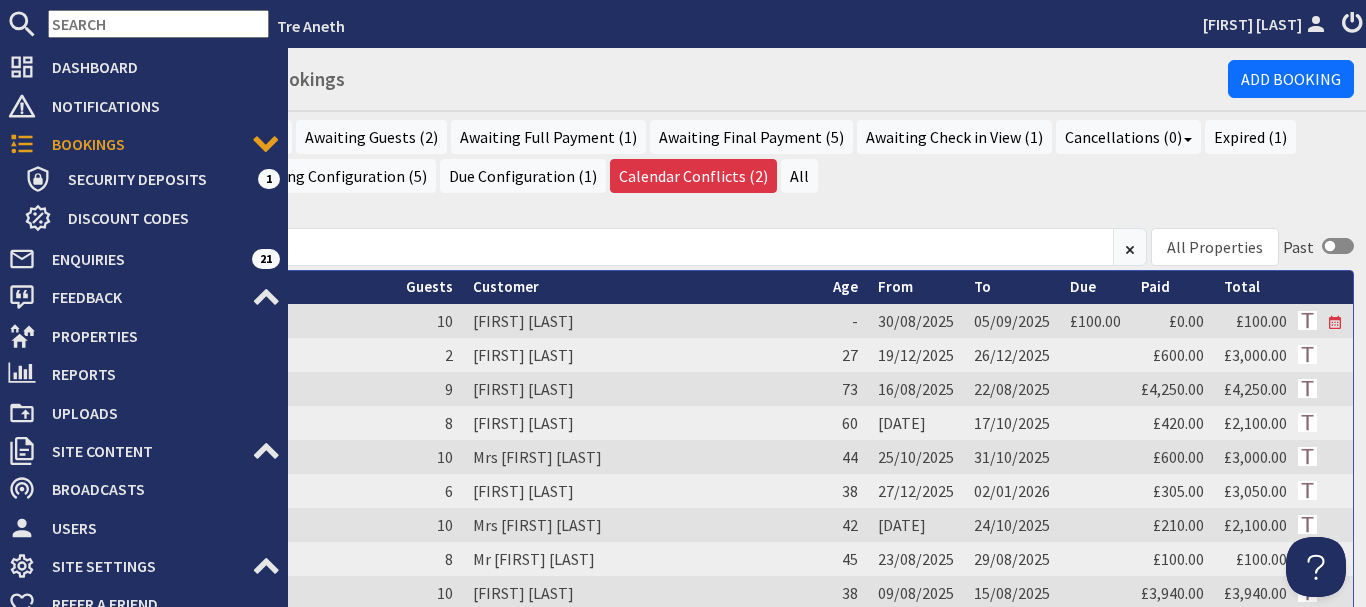 scroll, scrollTop: 0, scrollLeft: 0, axis: both 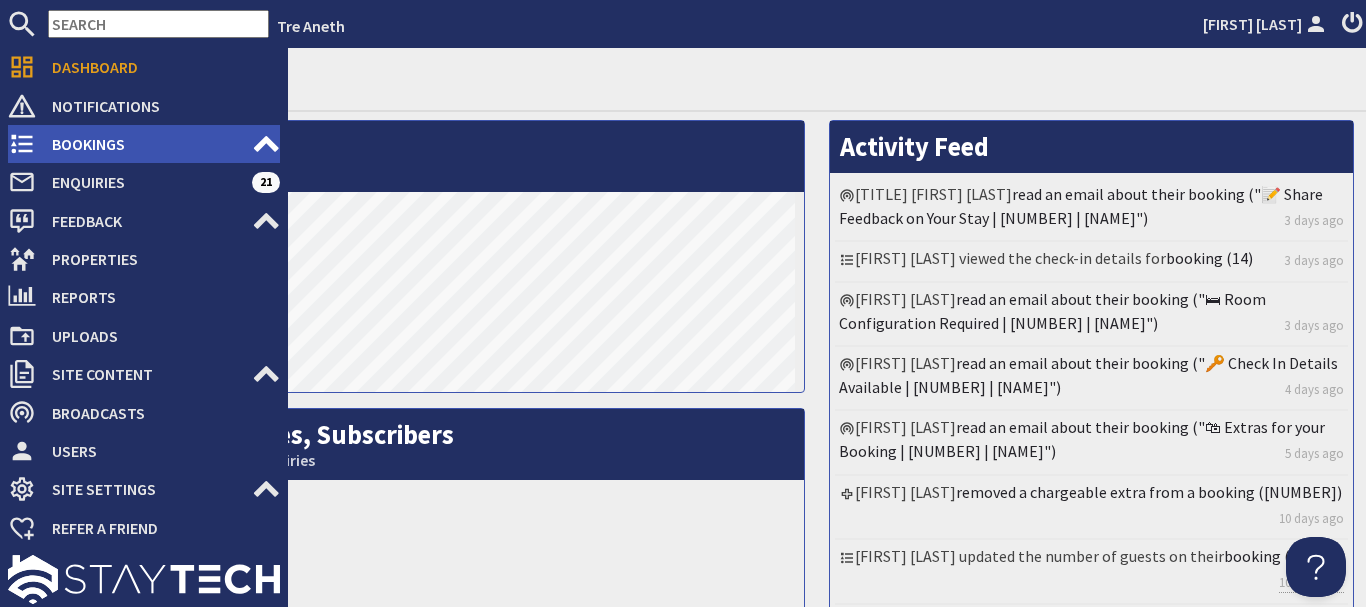 click on "Bookings" at bounding box center [144, 144] 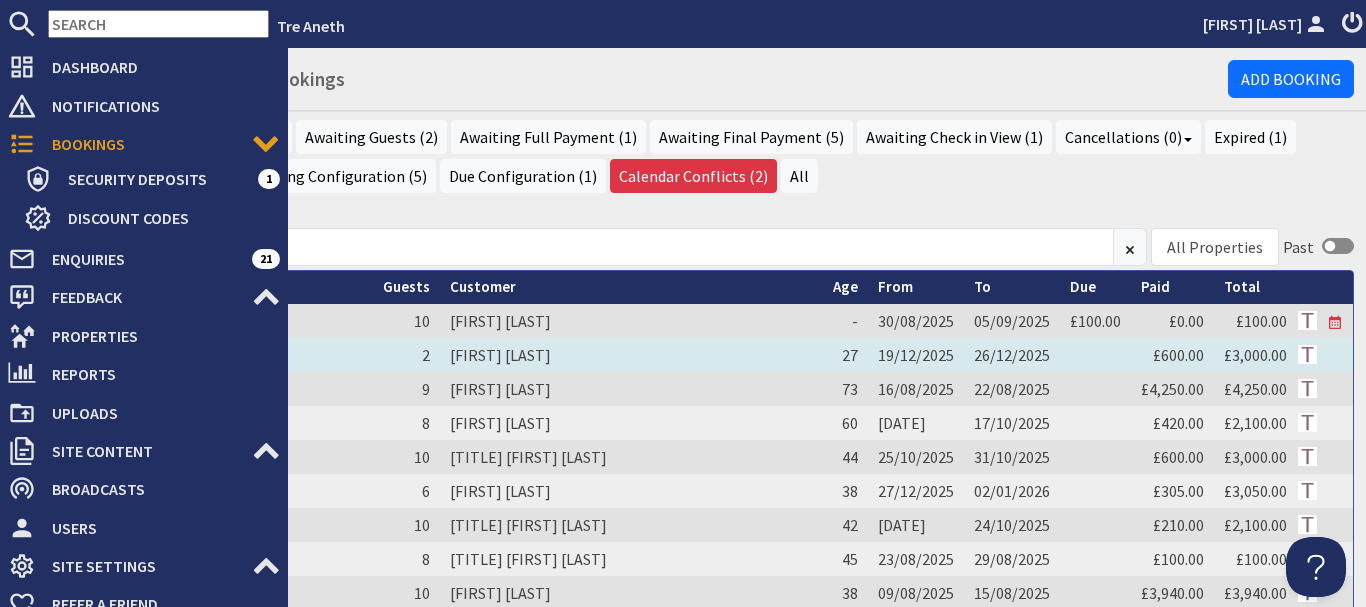 scroll, scrollTop: 0, scrollLeft: 0, axis: both 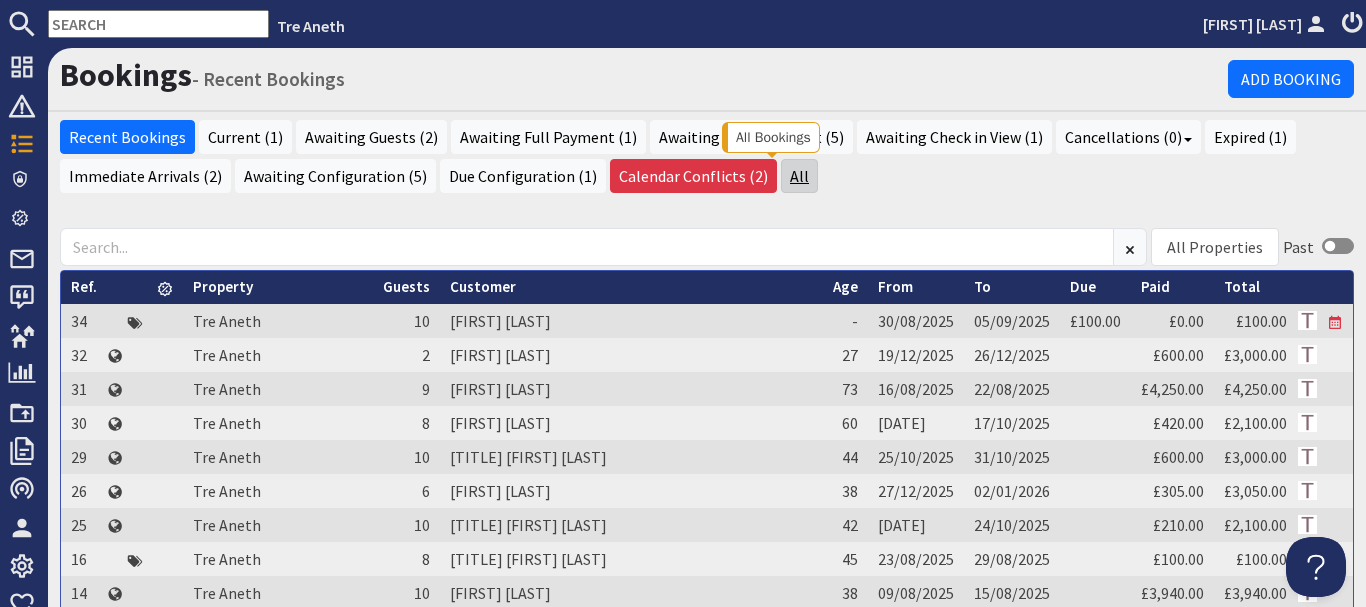 click on "All" at bounding box center [799, 176] 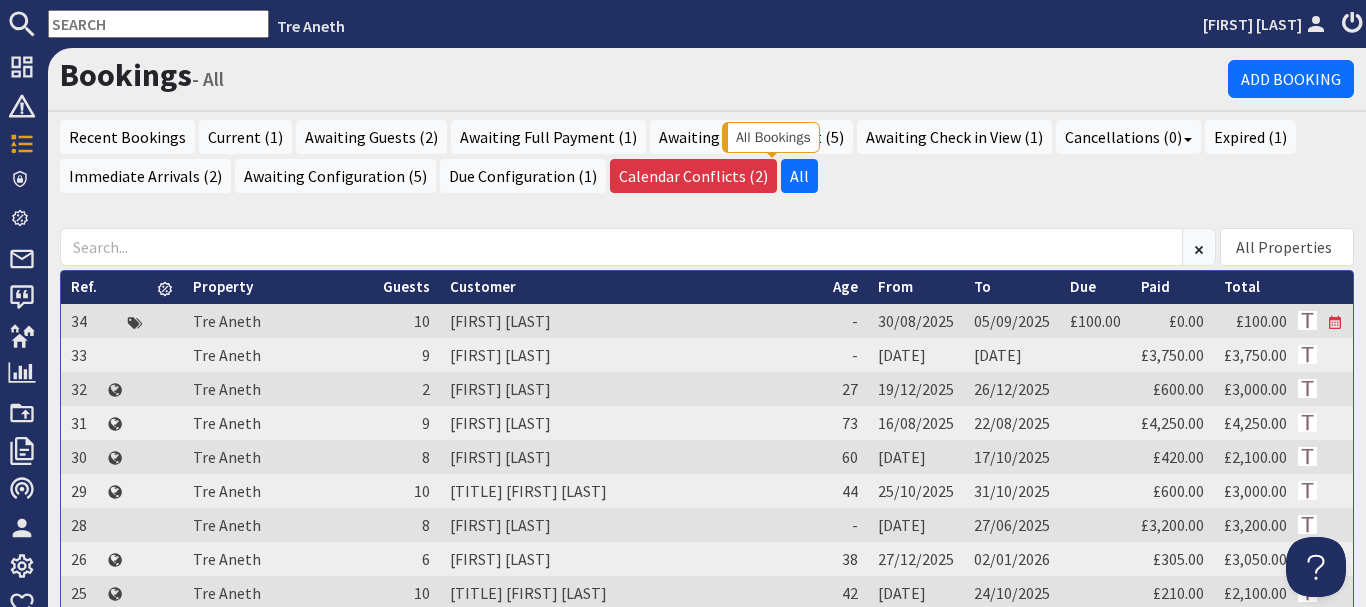 scroll, scrollTop: 0, scrollLeft: 0, axis: both 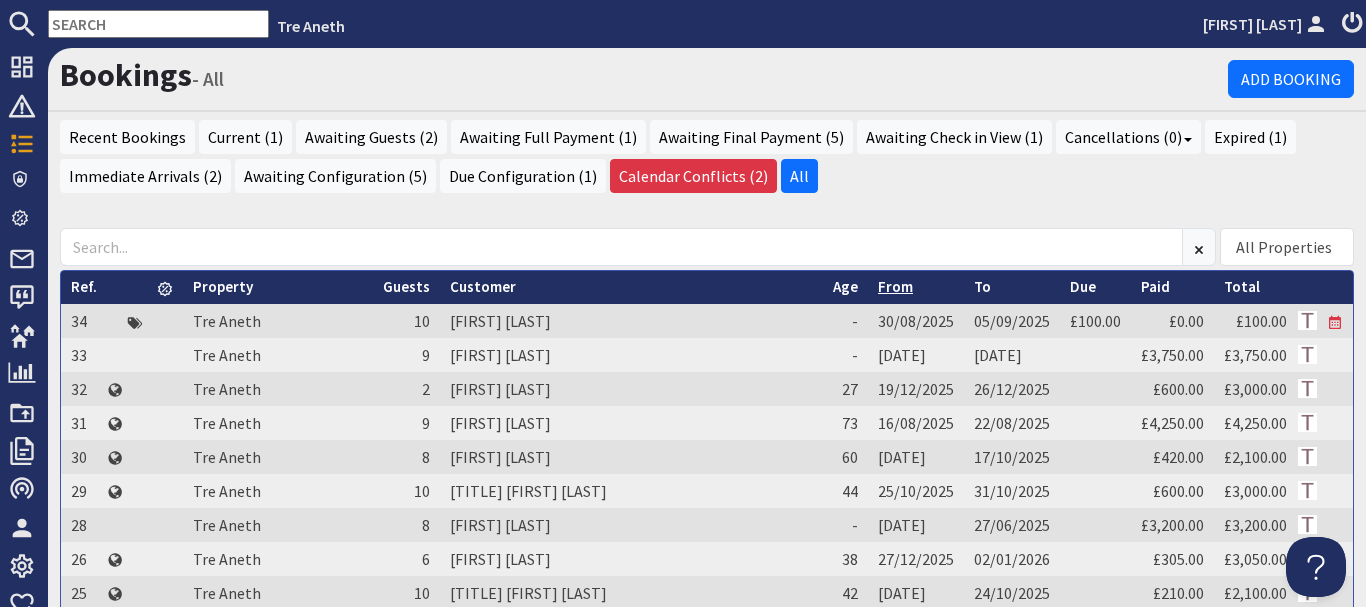 click on "From" at bounding box center (895, 286) 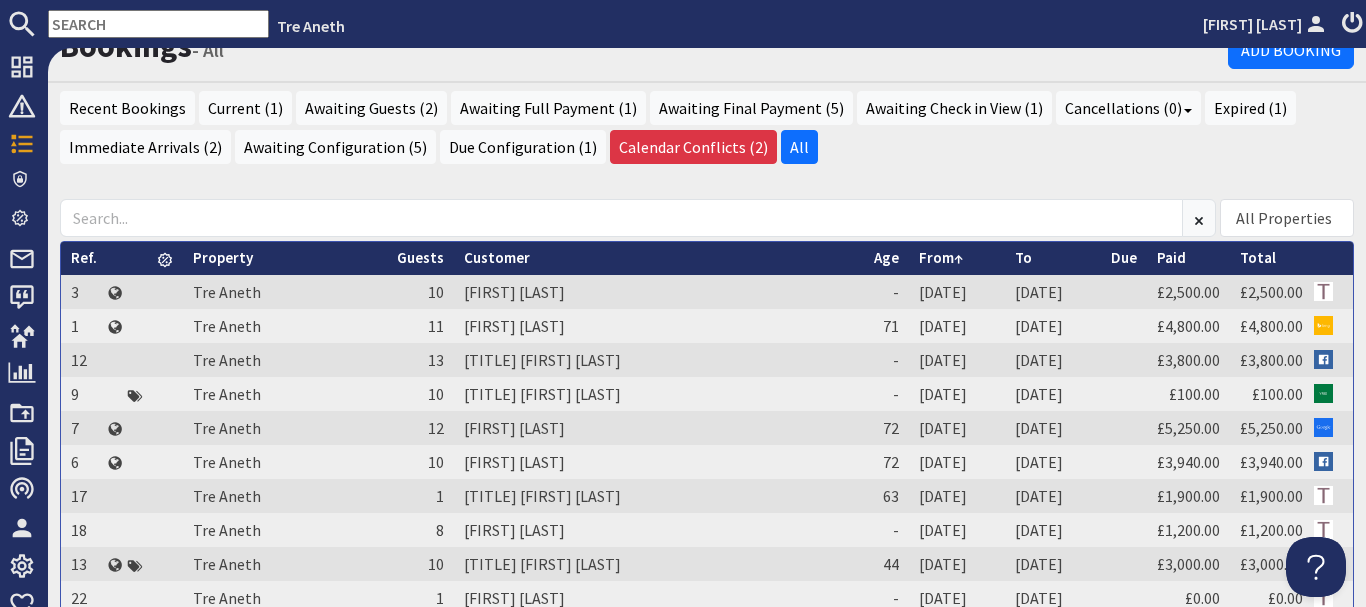 scroll, scrollTop: 33, scrollLeft: 0, axis: vertical 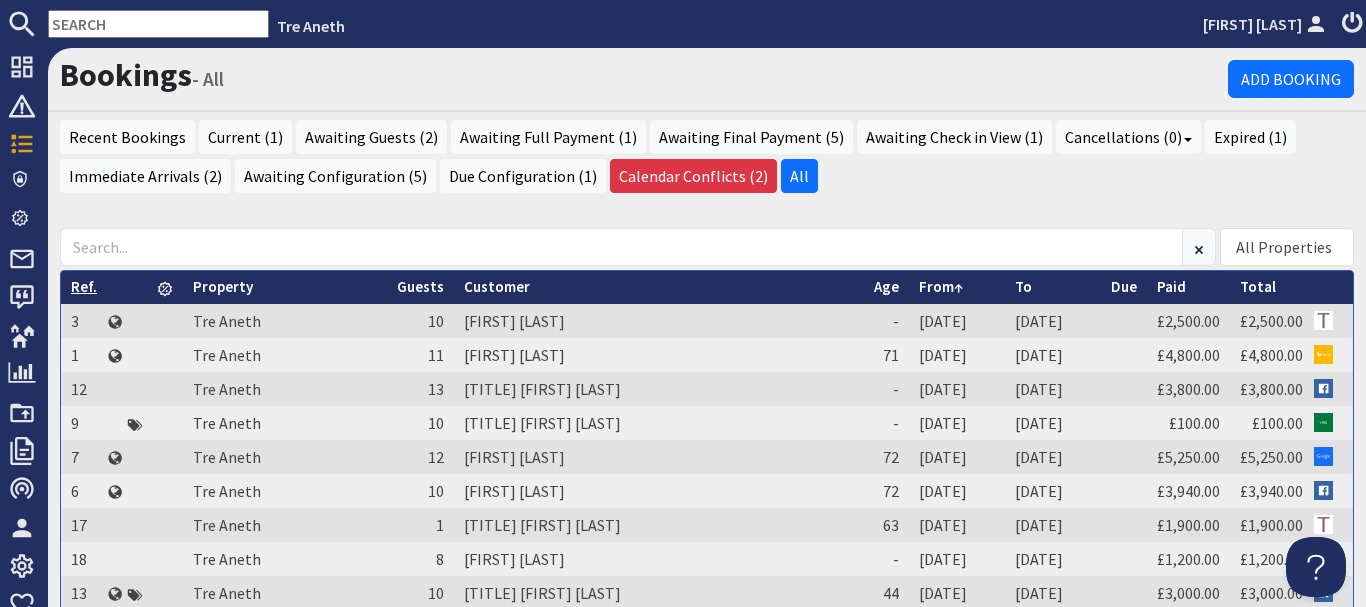click on "Ref." at bounding box center [84, 286] 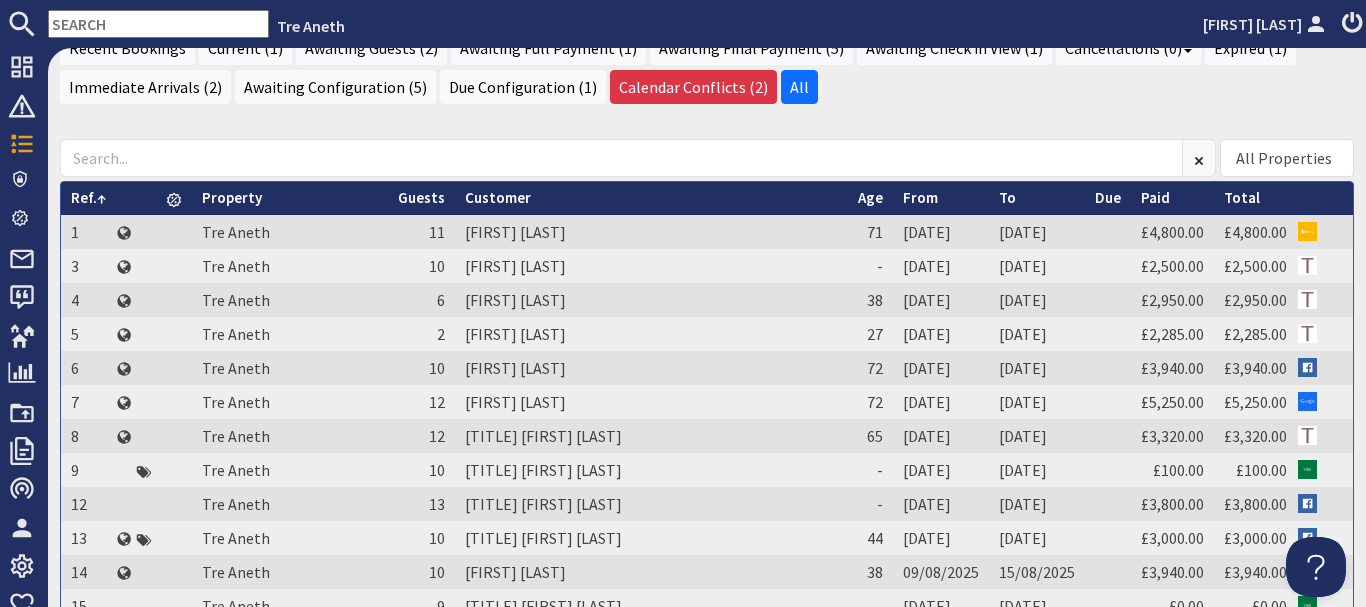 scroll, scrollTop: 0, scrollLeft: 0, axis: both 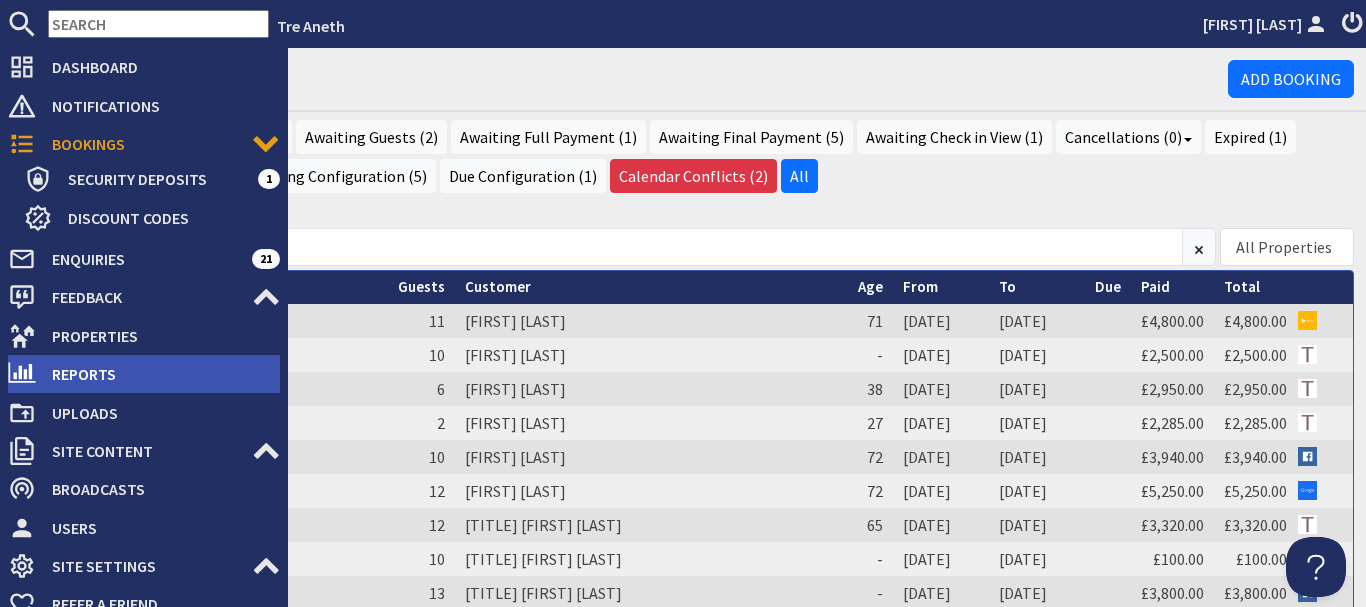 click on "Reports" at bounding box center (158, 374) 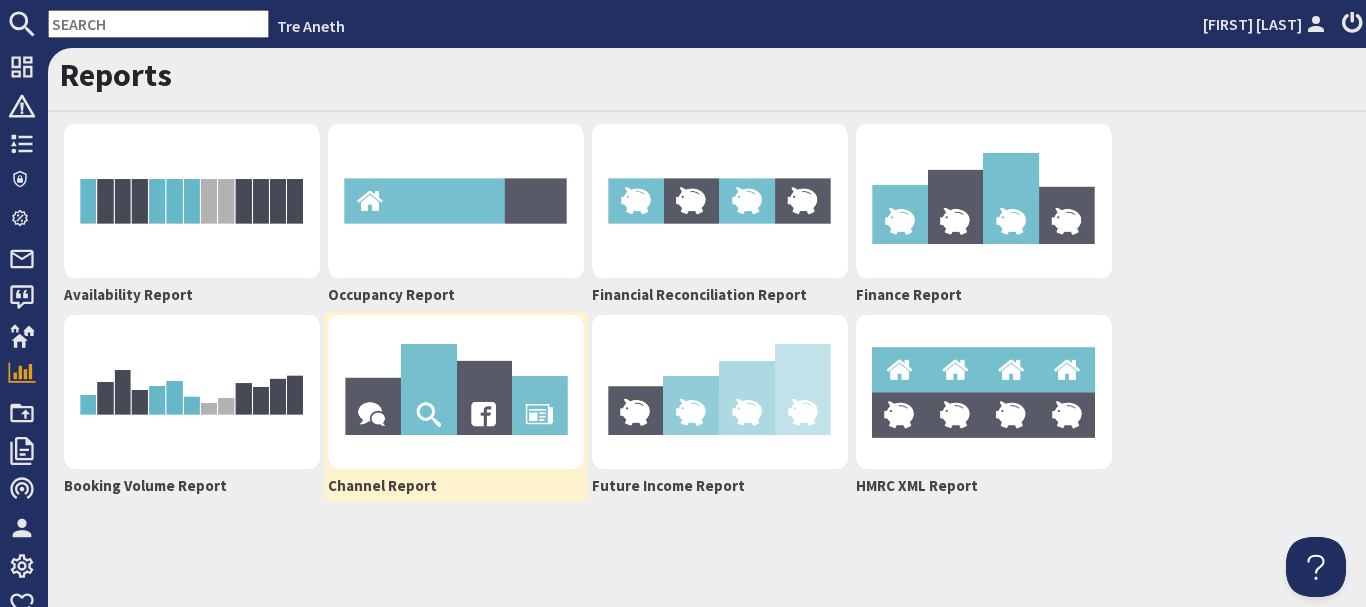 scroll, scrollTop: 0, scrollLeft: 0, axis: both 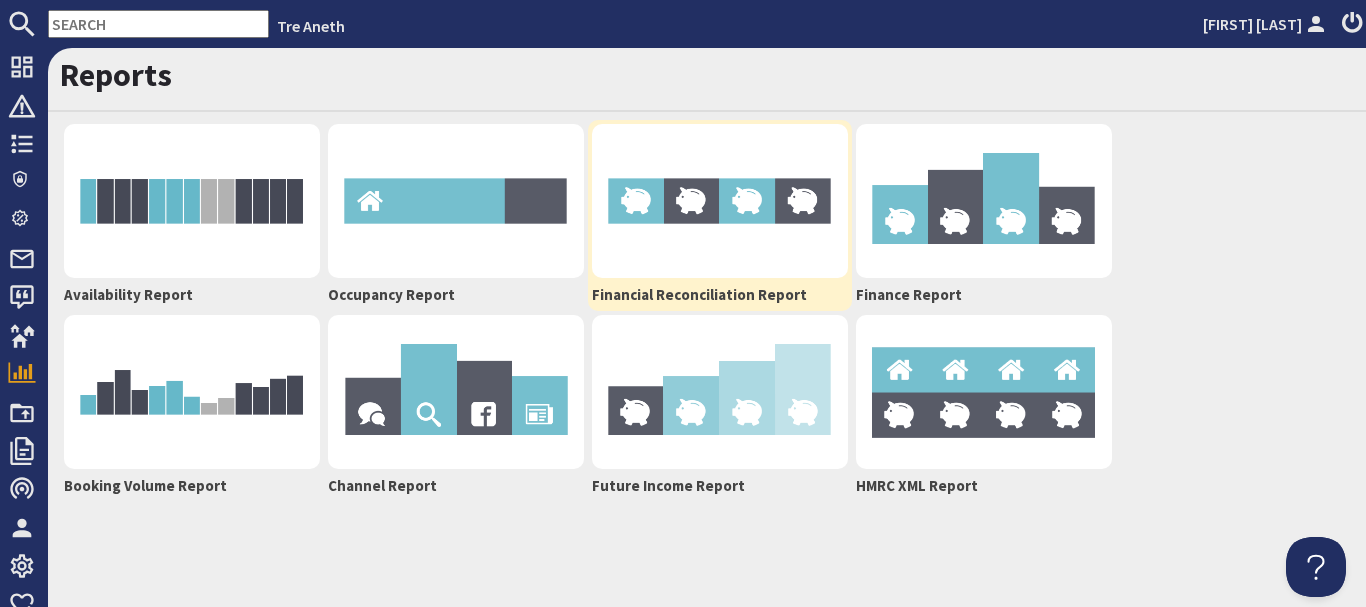 click at bounding box center [720, 201] 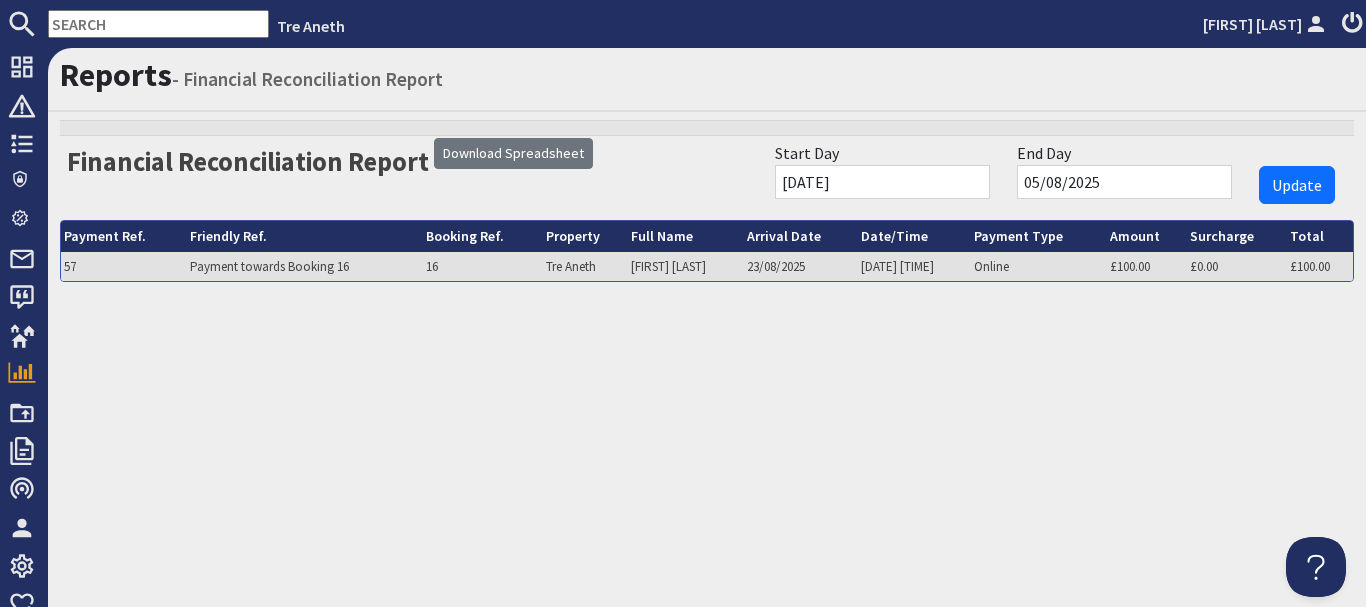 scroll, scrollTop: 0, scrollLeft: 0, axis: both 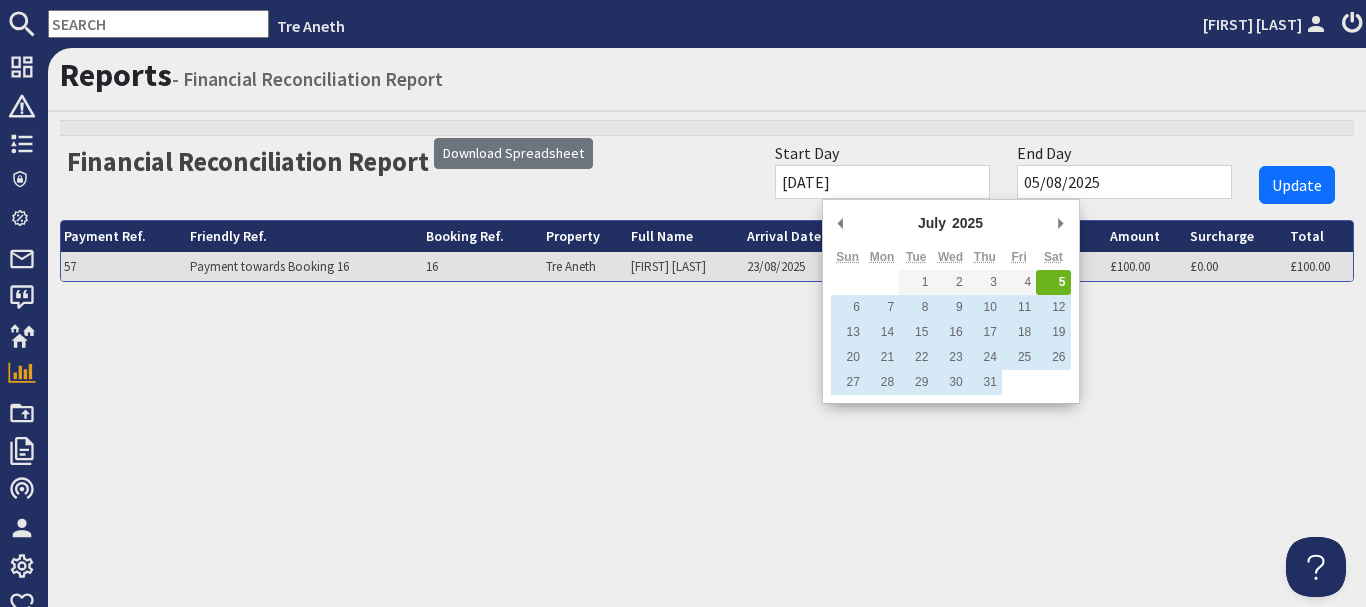 click on "[DATE]" at bounding box center (882, 182) 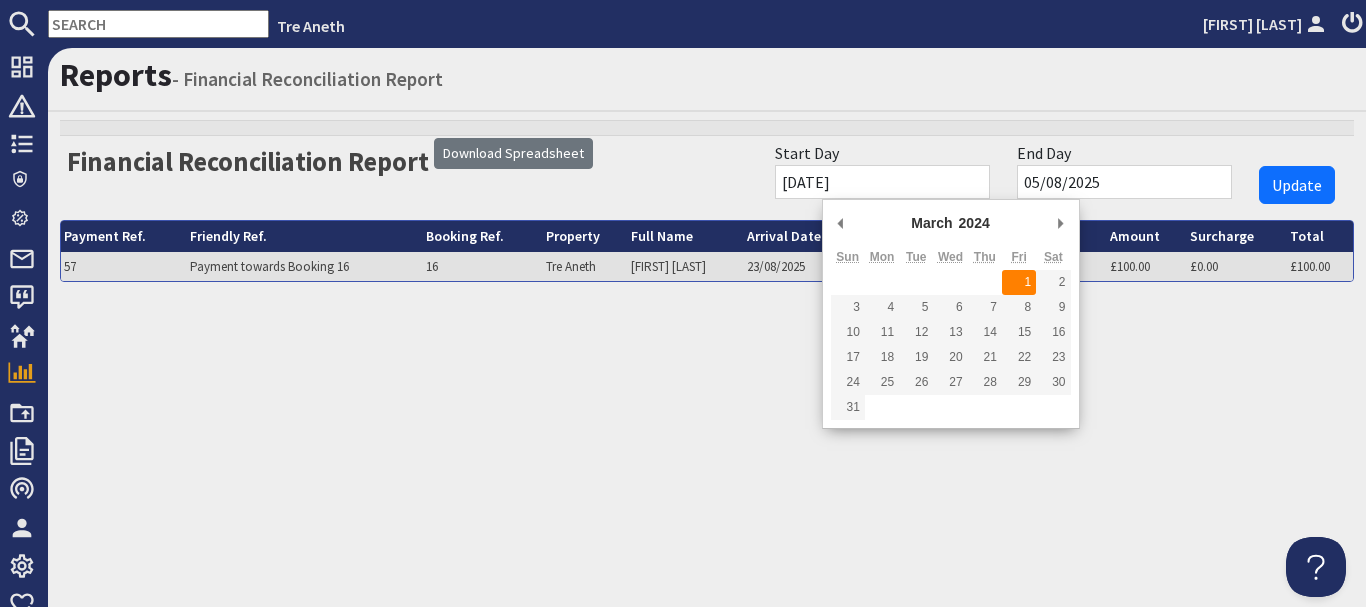 type on "[DATE]" 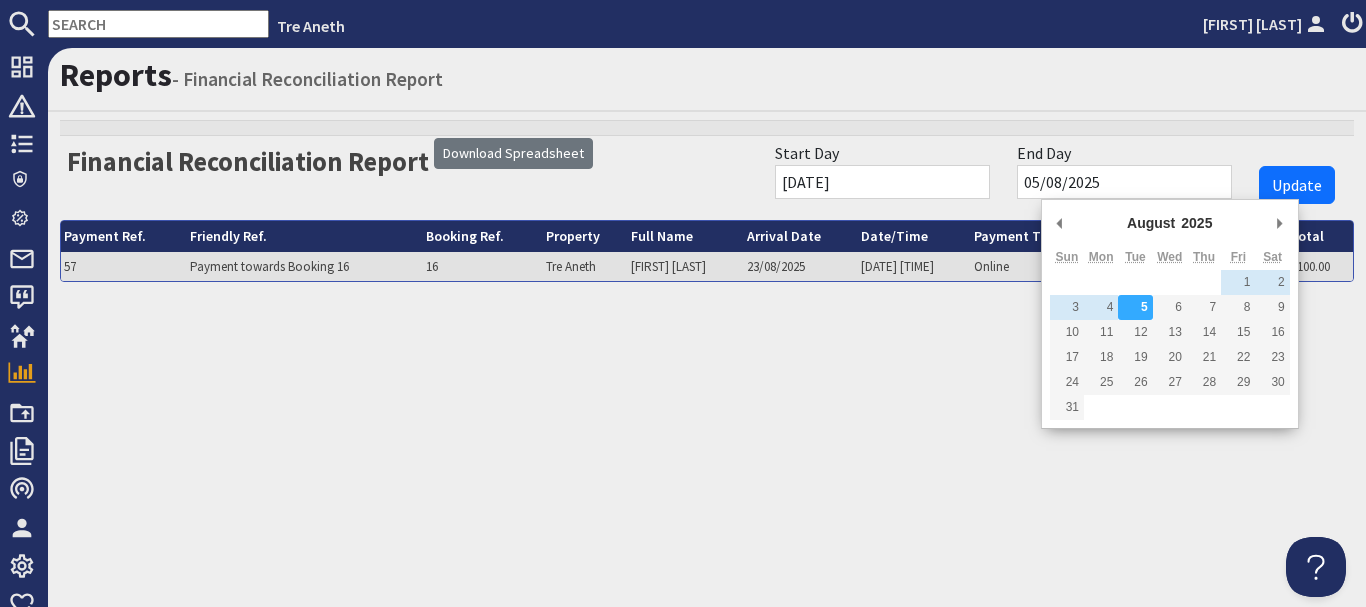click on "05/08/2025" at bounding box center (1124, 182) 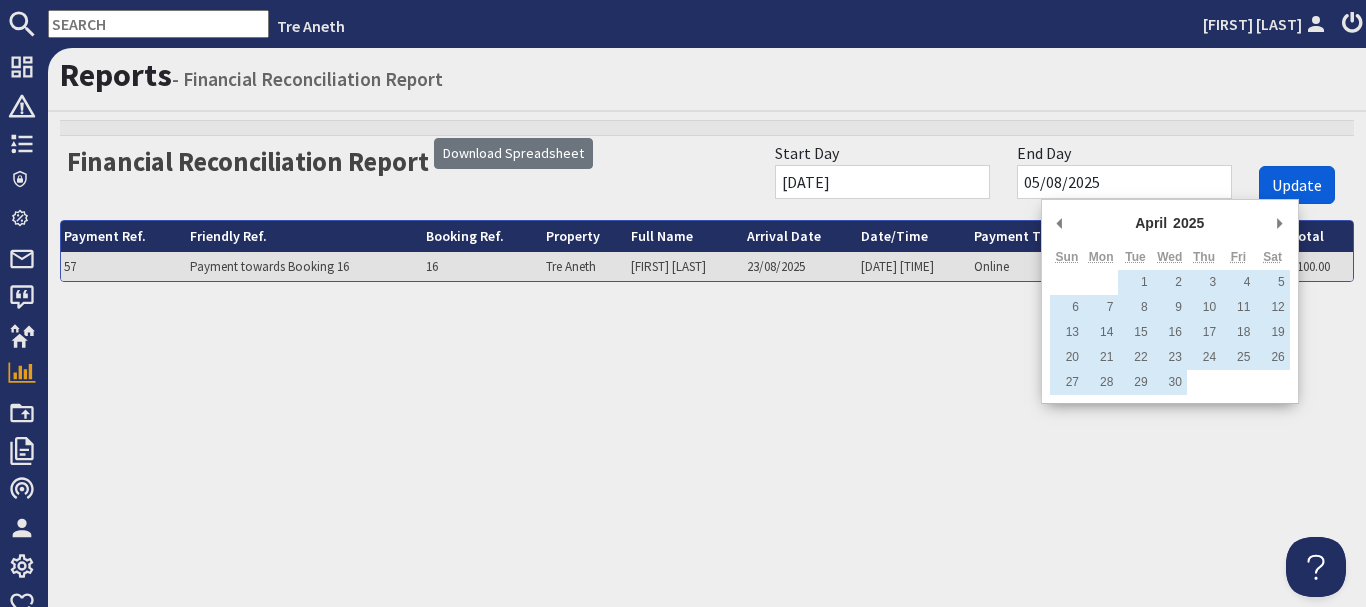 click on "Update" at bounding box center (1297, 185) 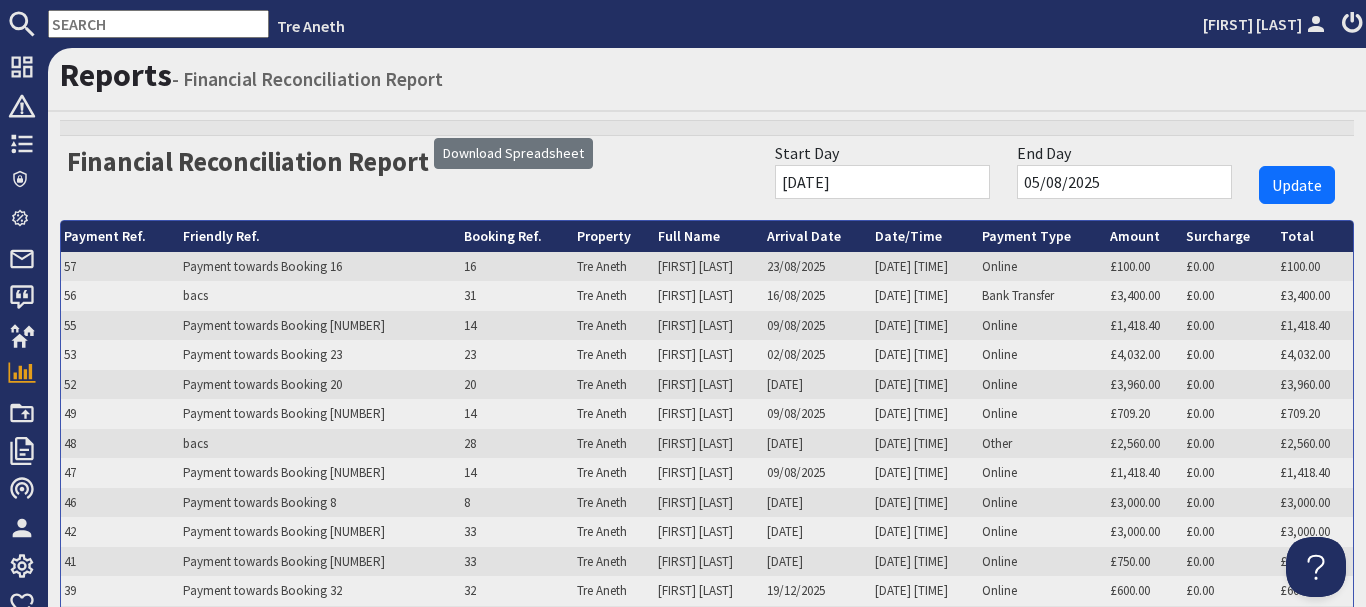 scroll, scrollTop: 0, scrollLeft: 0, axis: both 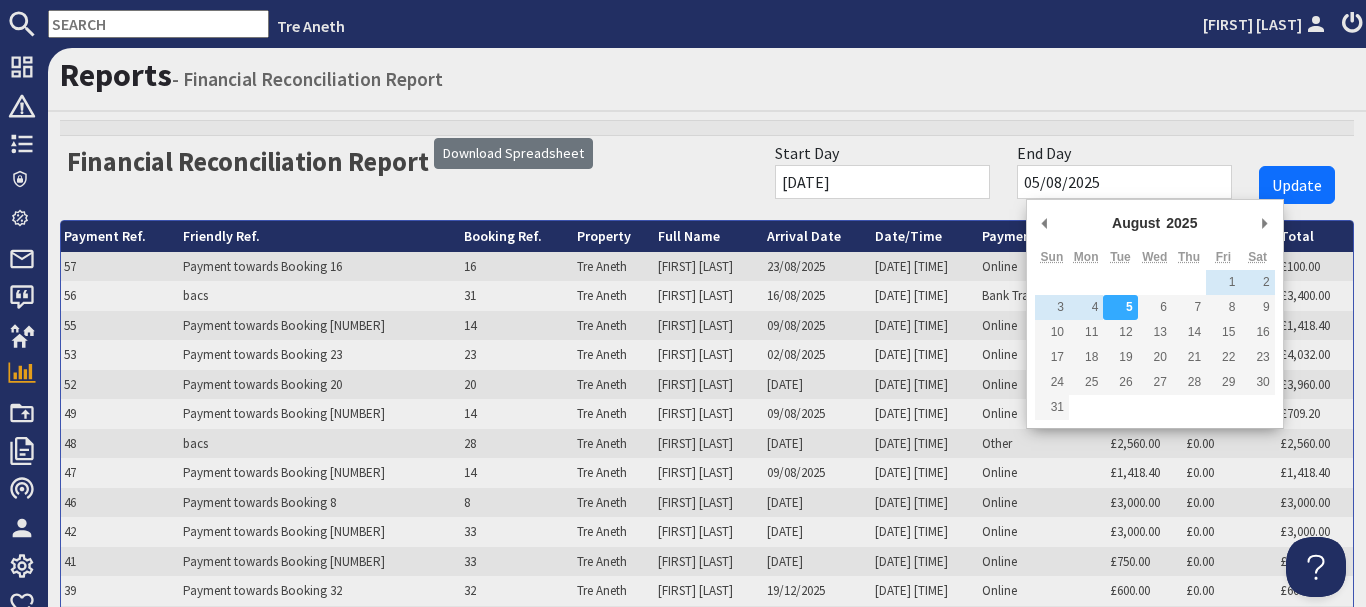 click on "05/08/2025" at bounding box center (1124, 182) 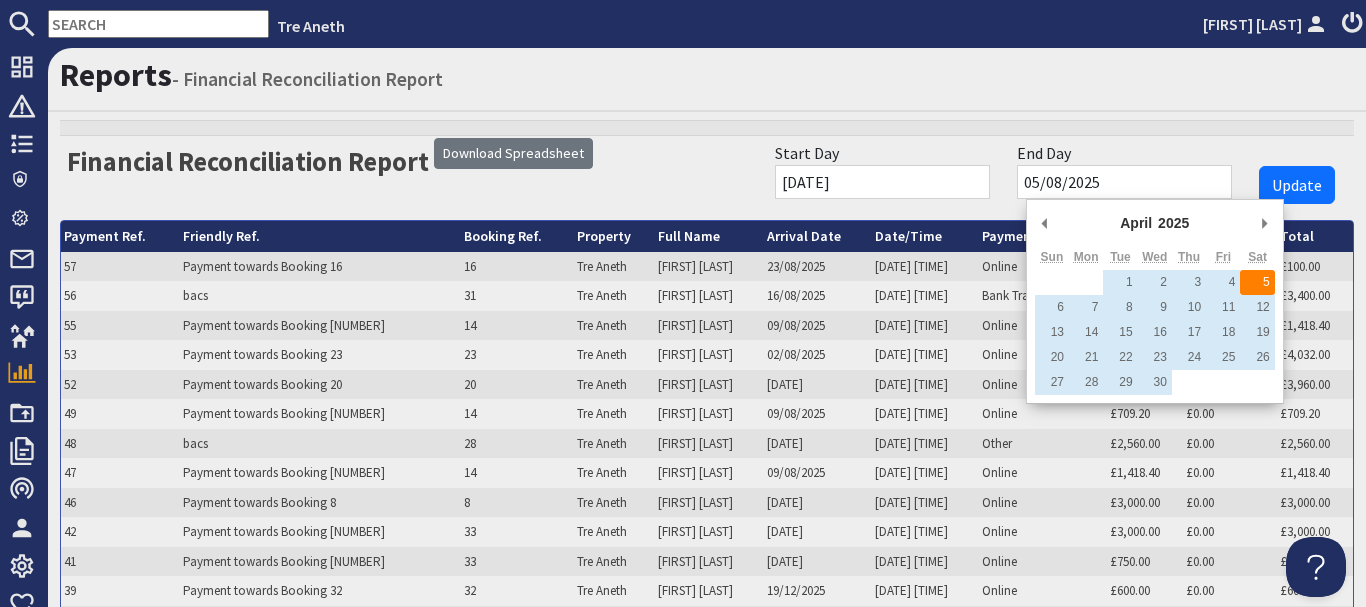 type on "[DATE]" 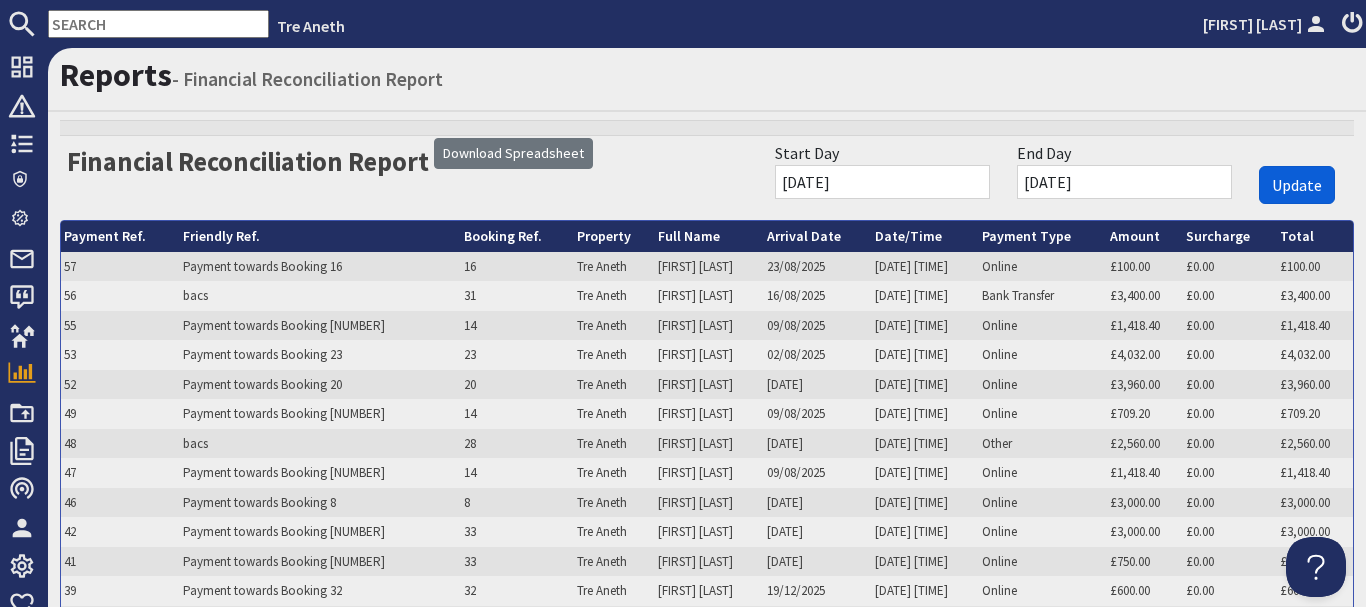 click on "Update" at bounding box center (1297, 185) 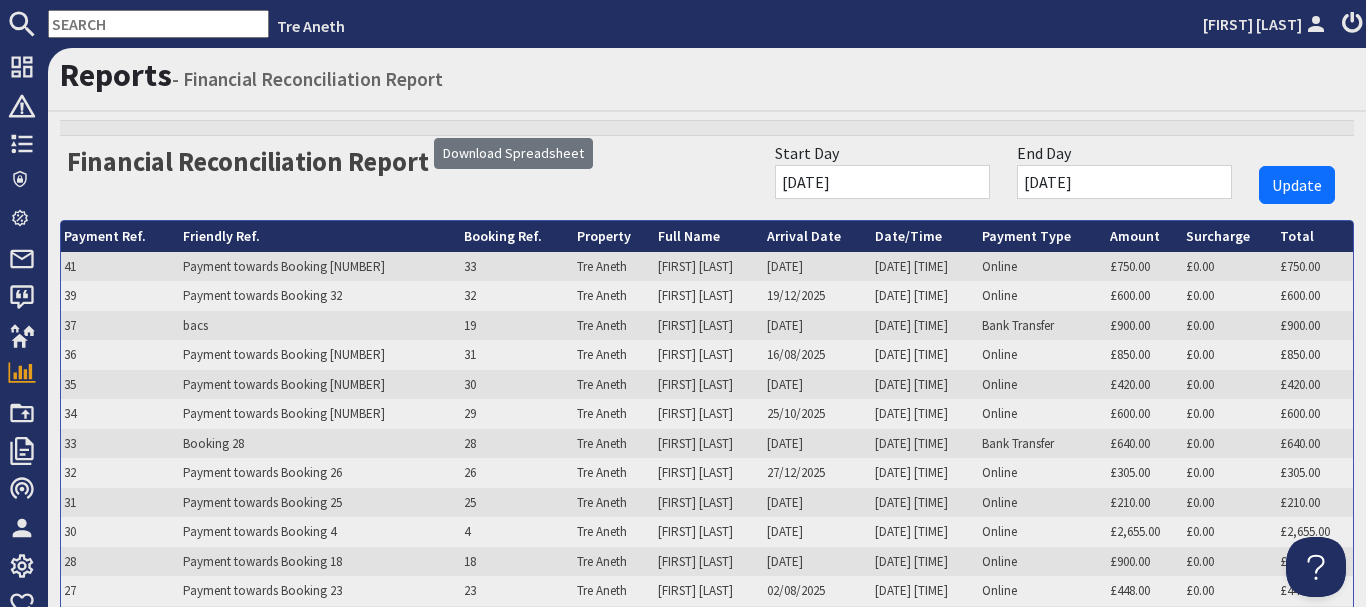 scroll, scrollTop: 0, scrollLeft: 0, axis: both 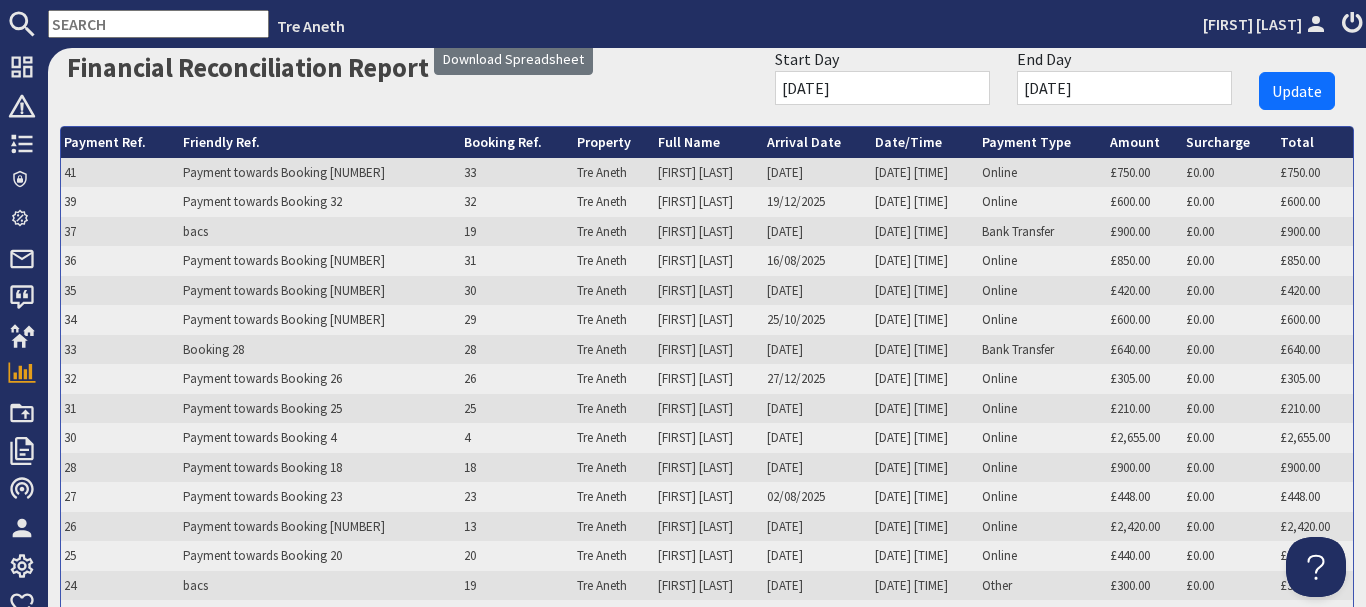 click on "£640.00" at bounding box center [1315, 350] 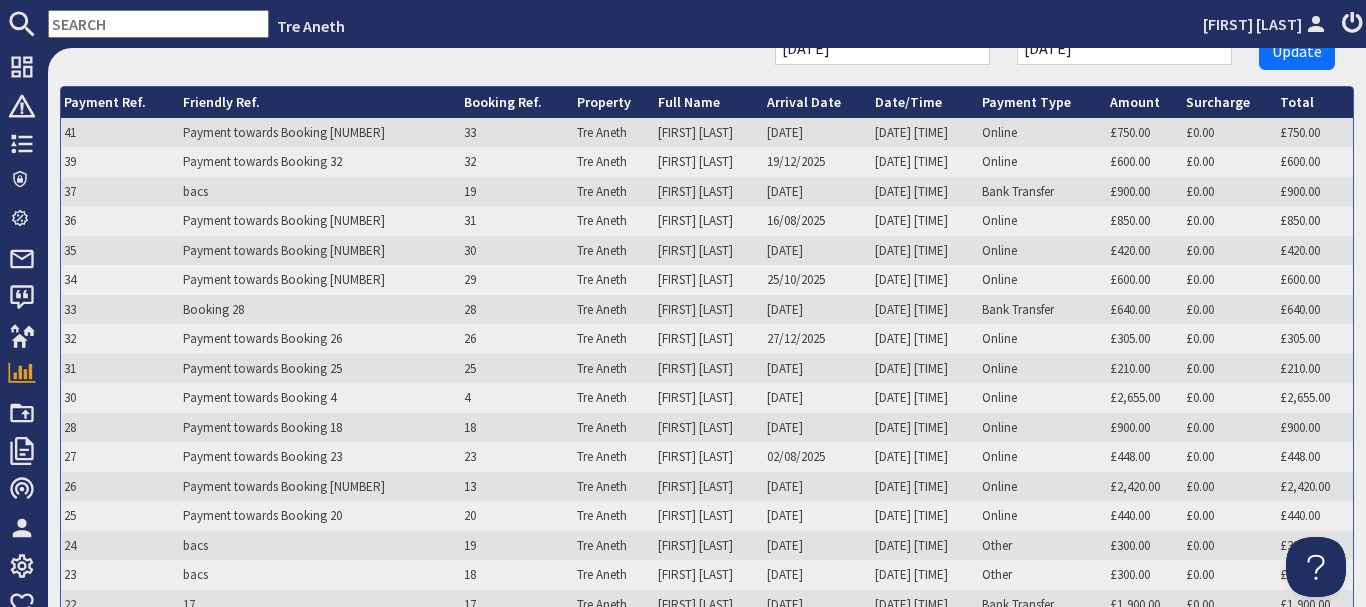 scroll, scrollTop: 143, scrollLeft: 0, axis: vertical 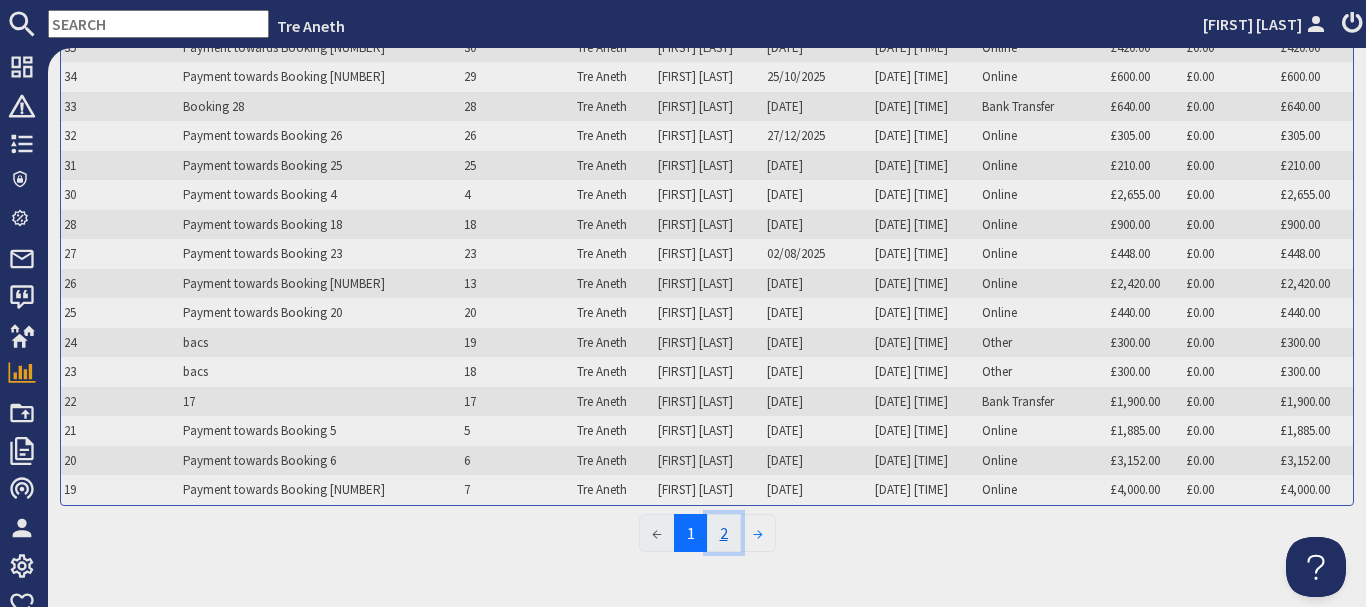 click on "2" at bounding box center (724, 533) 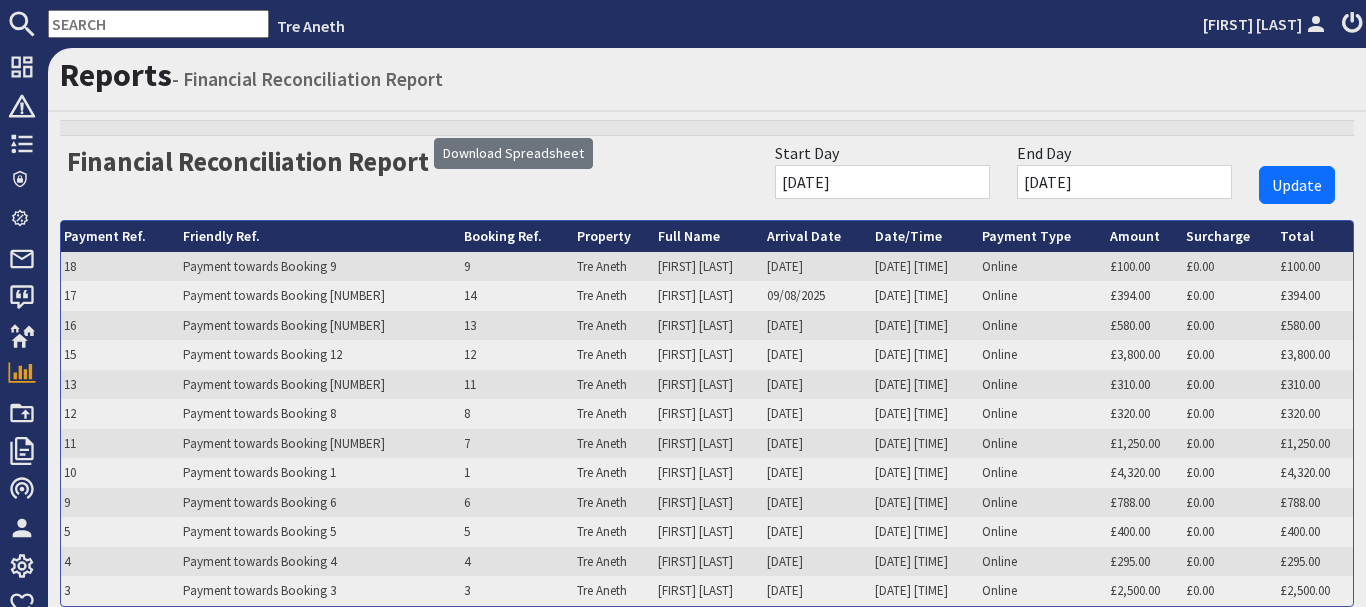 scroll, scrollTop: 0, scrollLeft: 0, axis: both 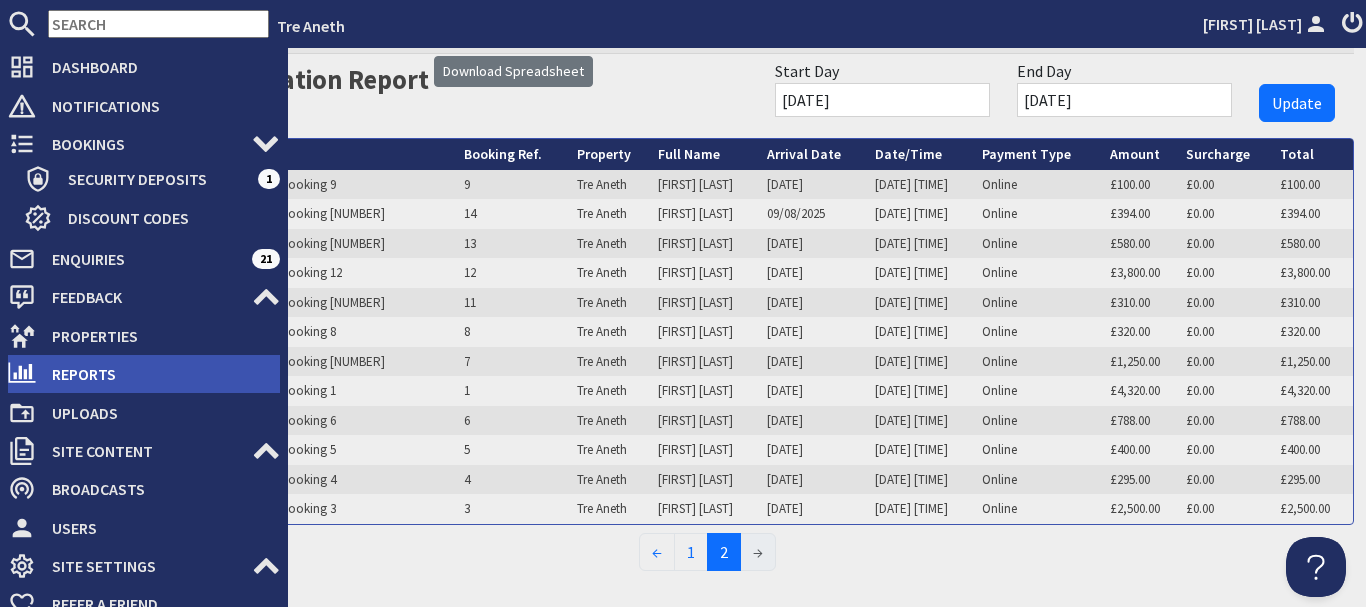 click on "Reports" at bounding box center [158, 374] 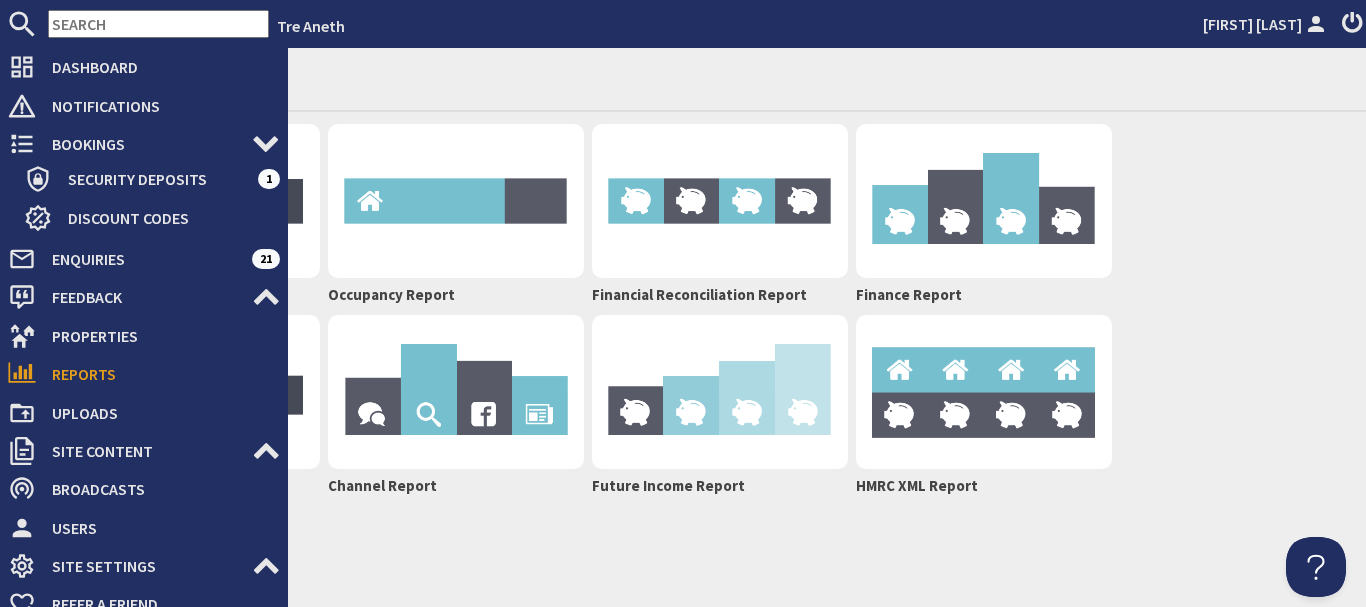 scroll, scrollTop: 0, scrollLeft: 0, axis: both 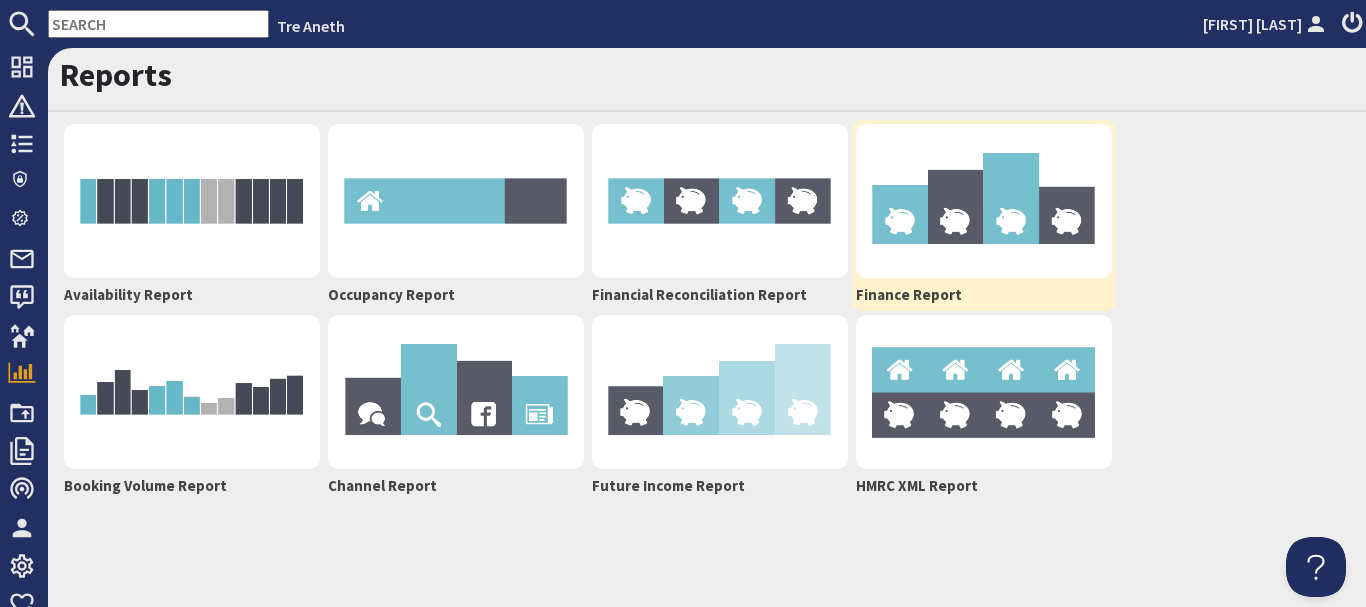click at bounding box center (984, 201) 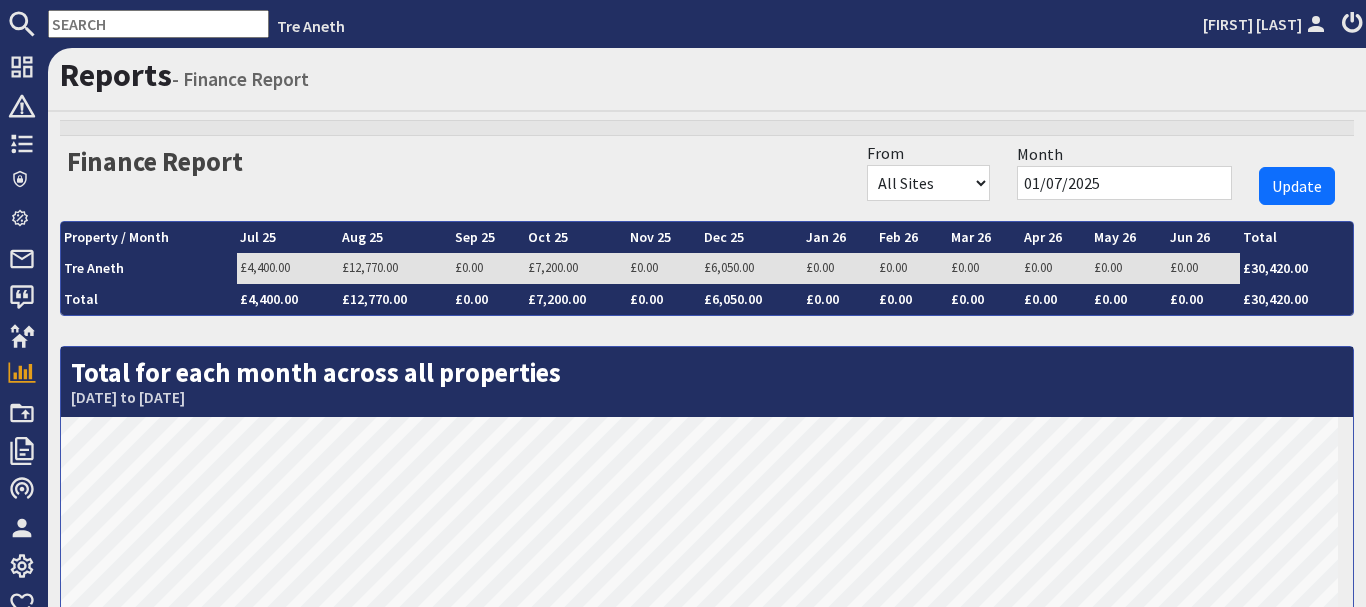 scroll, scrollTop: 0, scrollLeft: 0, axis: both 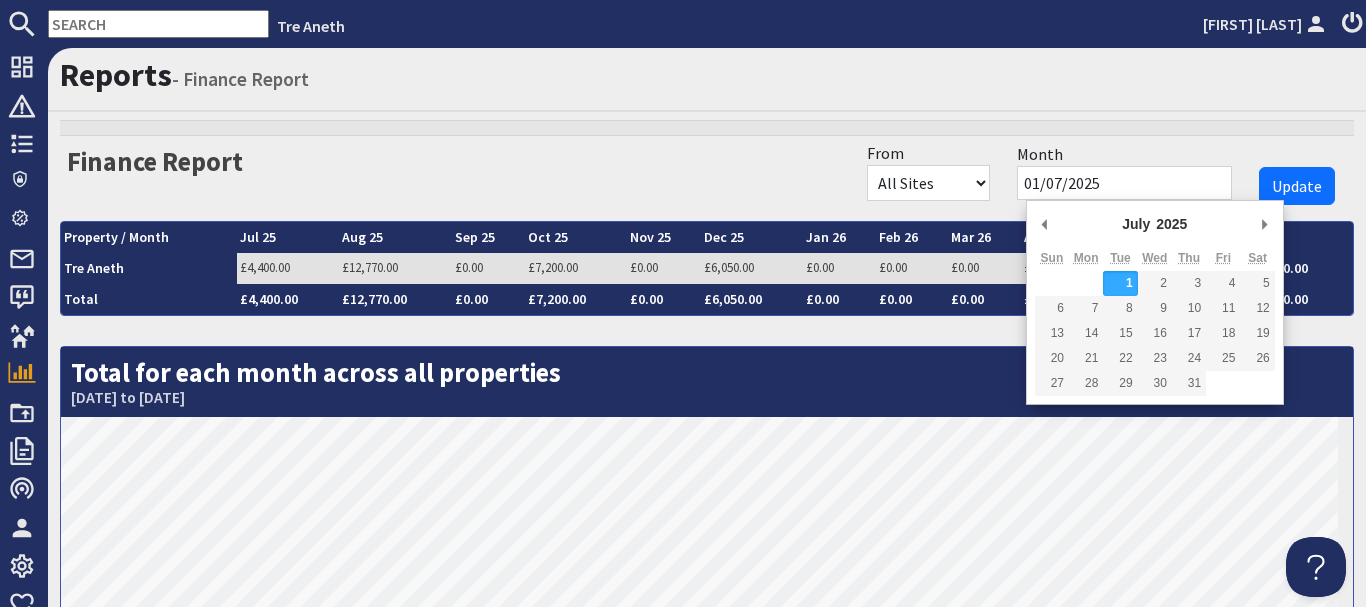 click on "01/07/2025" at bounding box center (1124, 183) 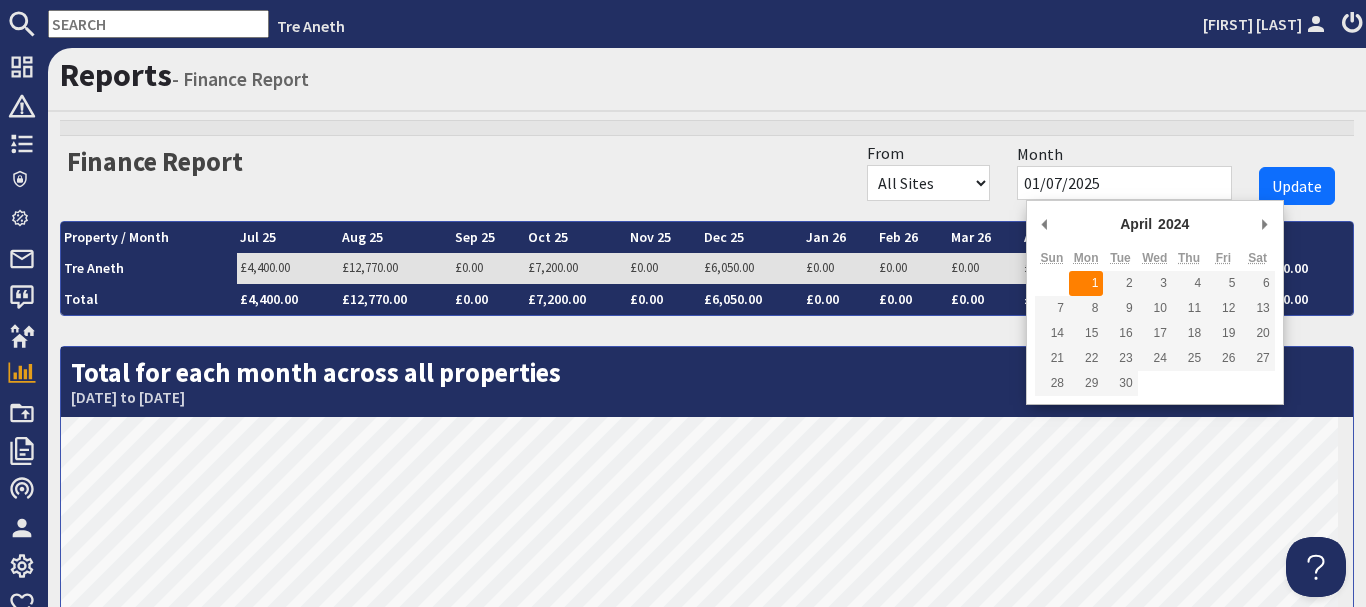 type on "[DATE]" 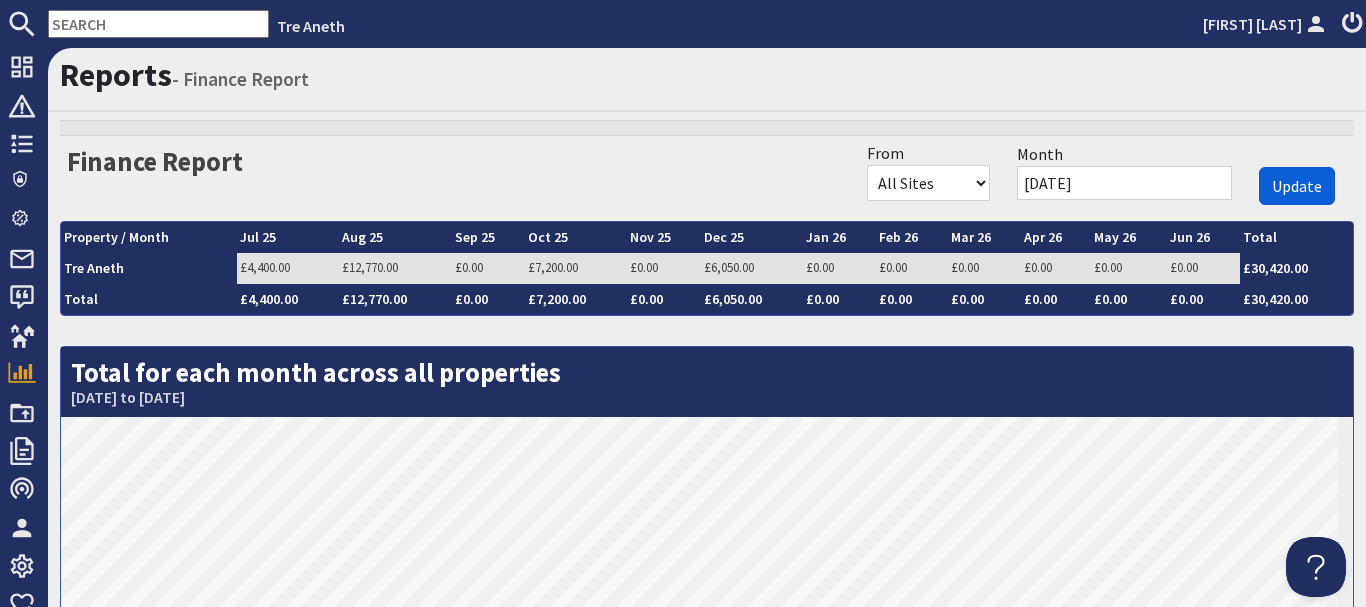 click on "Update" at bounding box center [1297, 186] 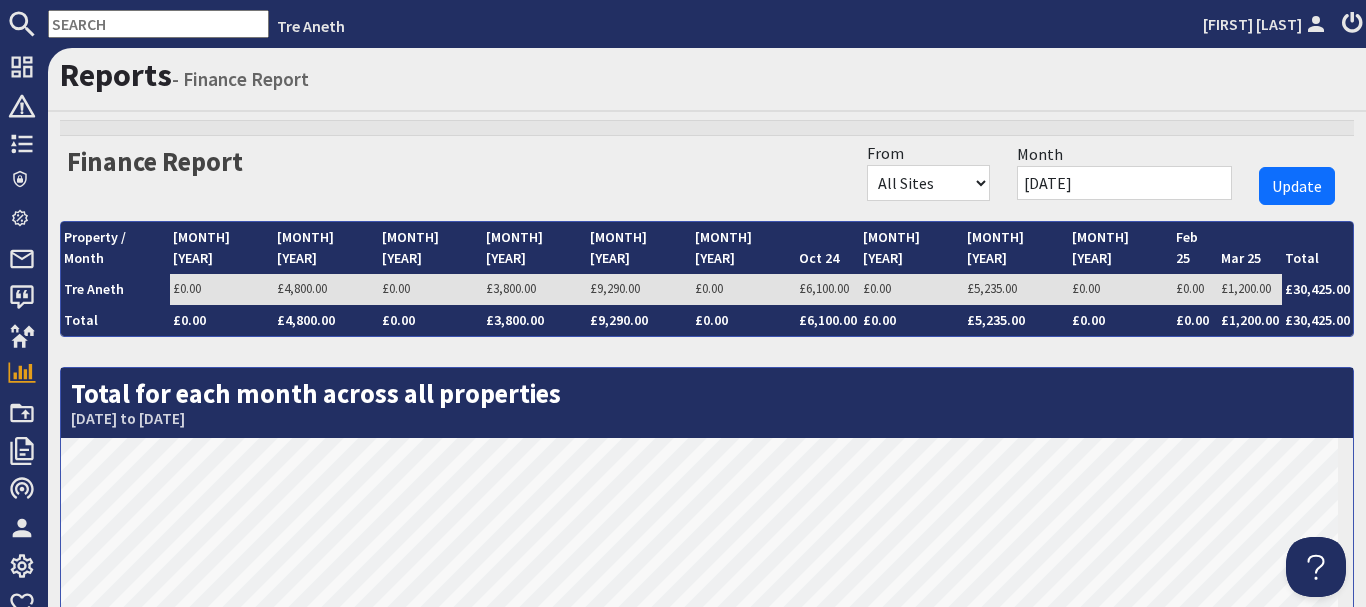 scroll, scrollTop: 0, scrollLeft: 0, axis: both 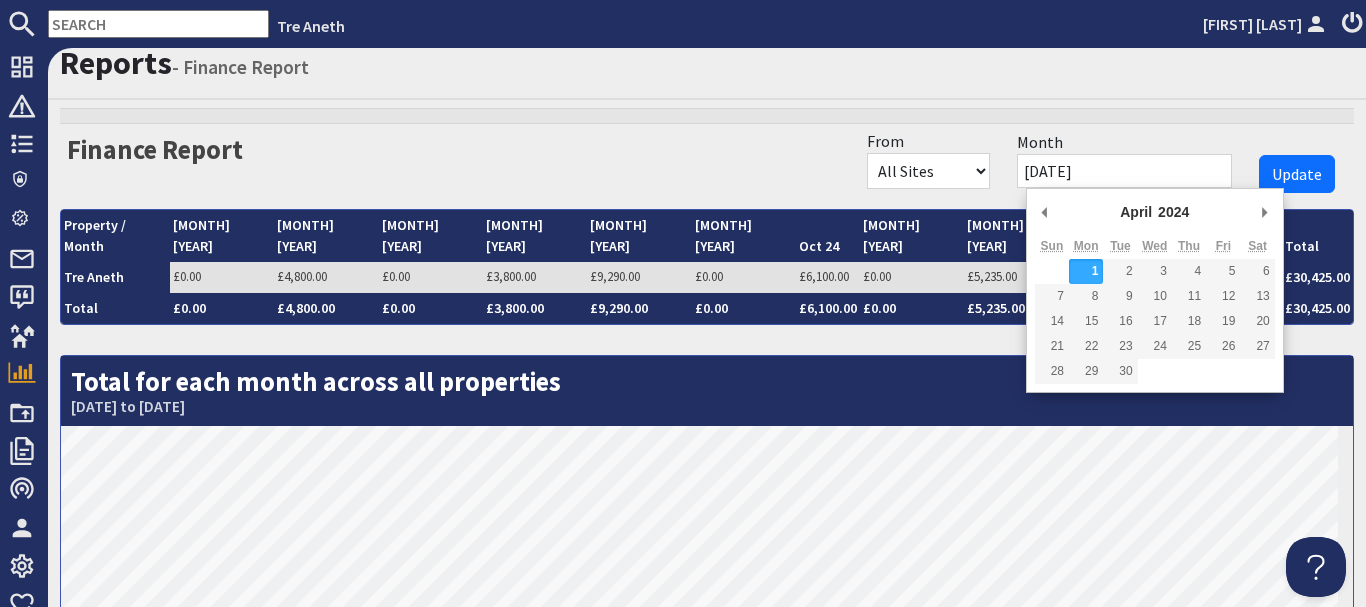 click on "[DATE]" at bounding box center [1124, 171] 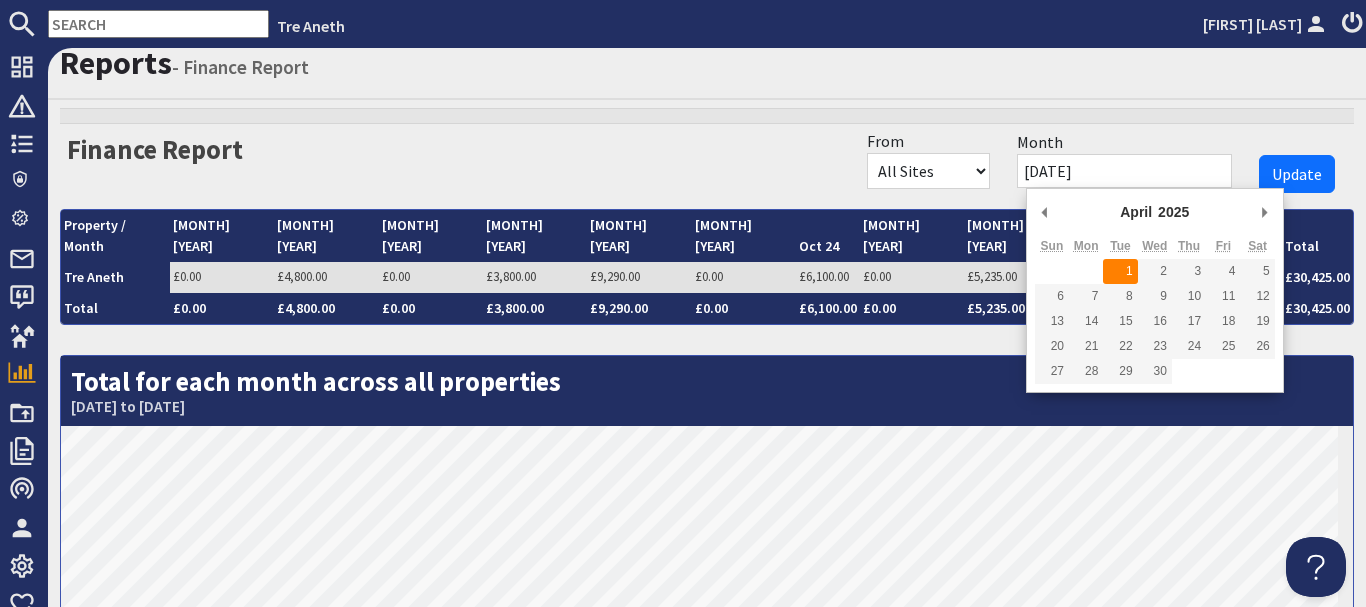 type on "01/04/2025" 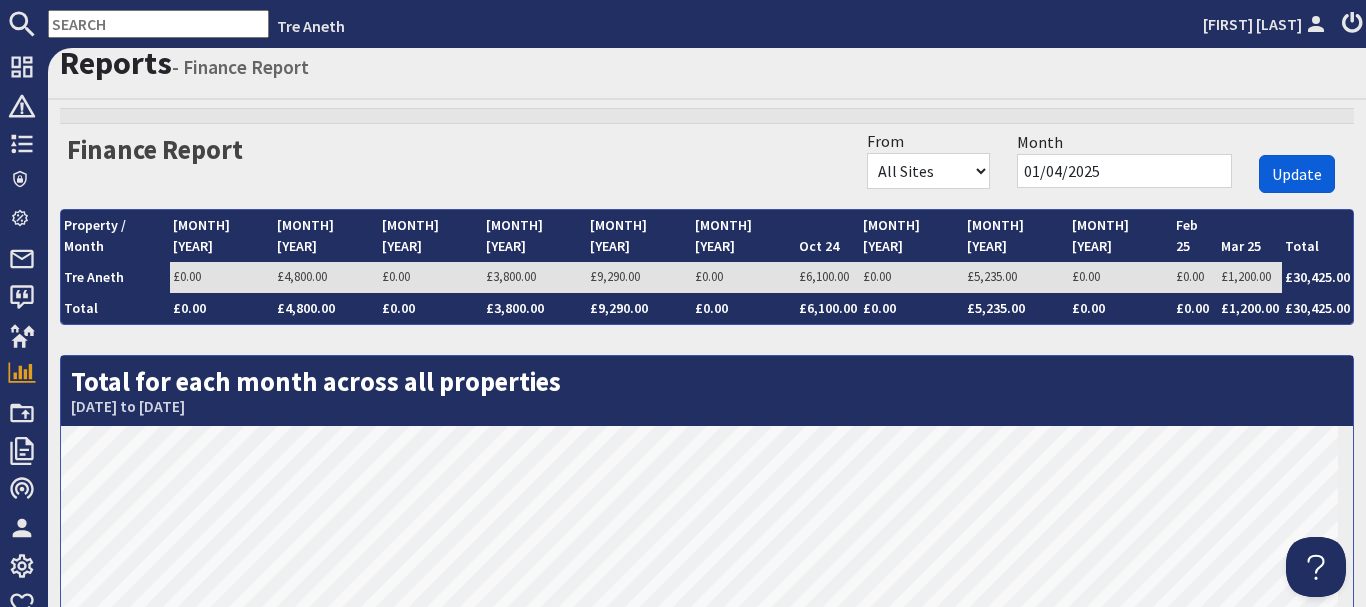 click on "Update" at bounding box center (1297, 174) 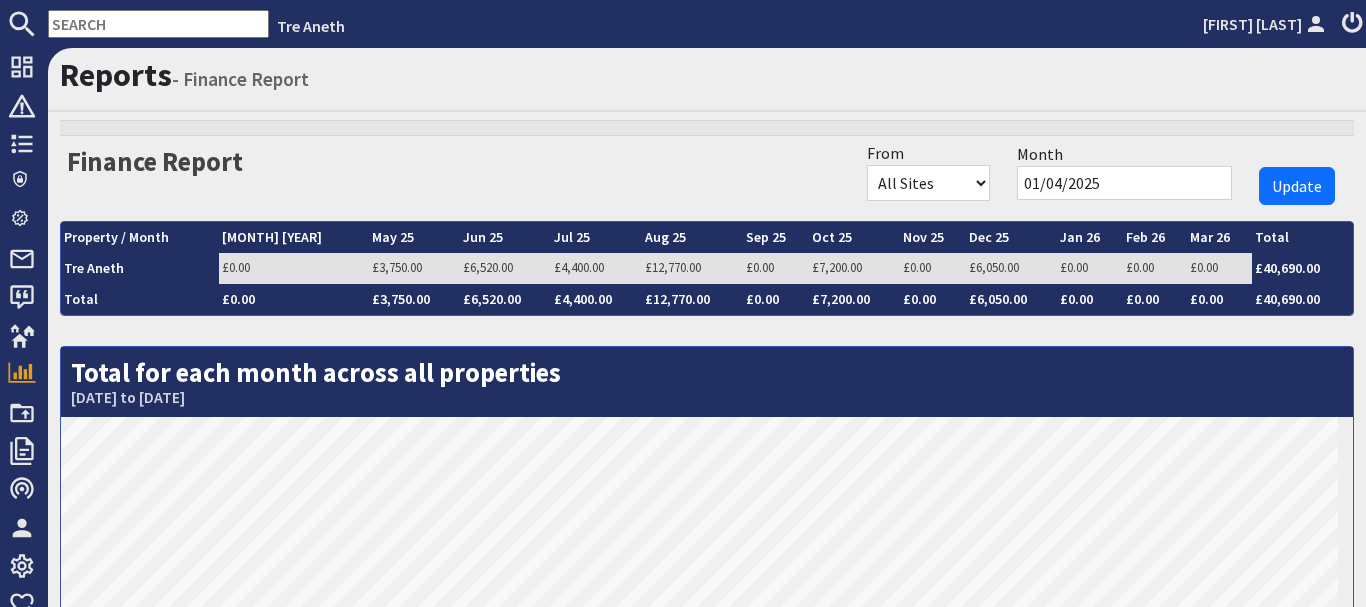 scroll, scrollTop: 0, scrollLeft: 0, axis: both 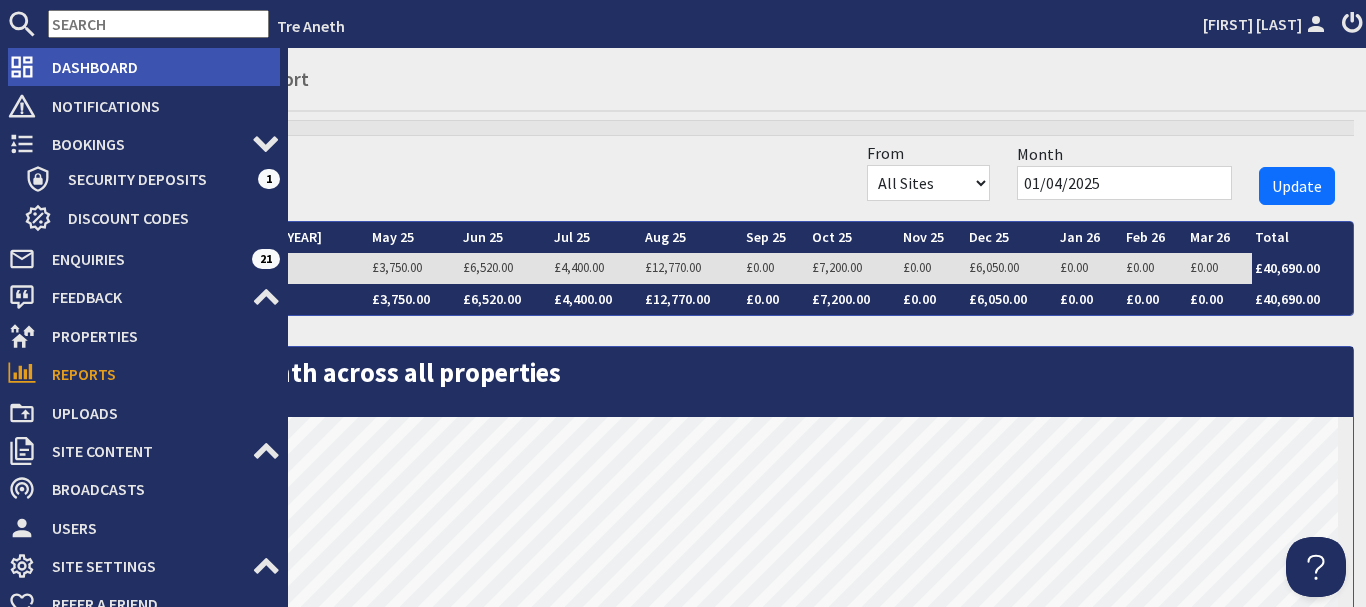 click on "Dashboard" at bounding box center [158, 67] 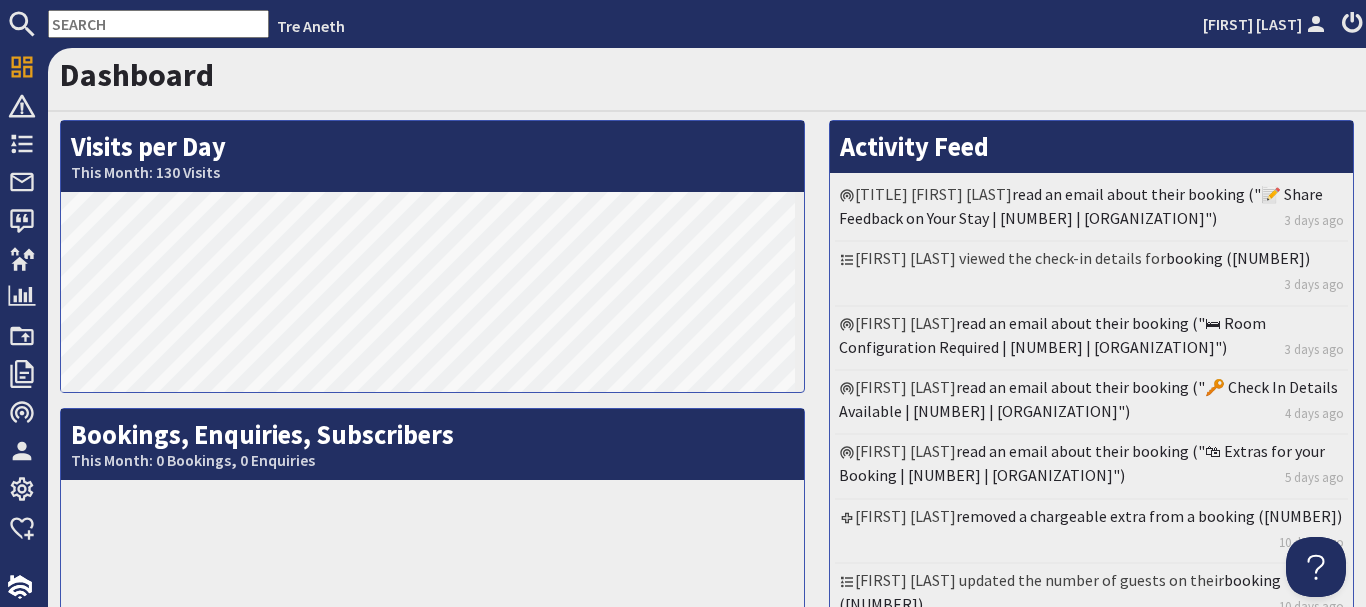 scroll, scrollTop: 0, scrollLeft: 0, axis: both 